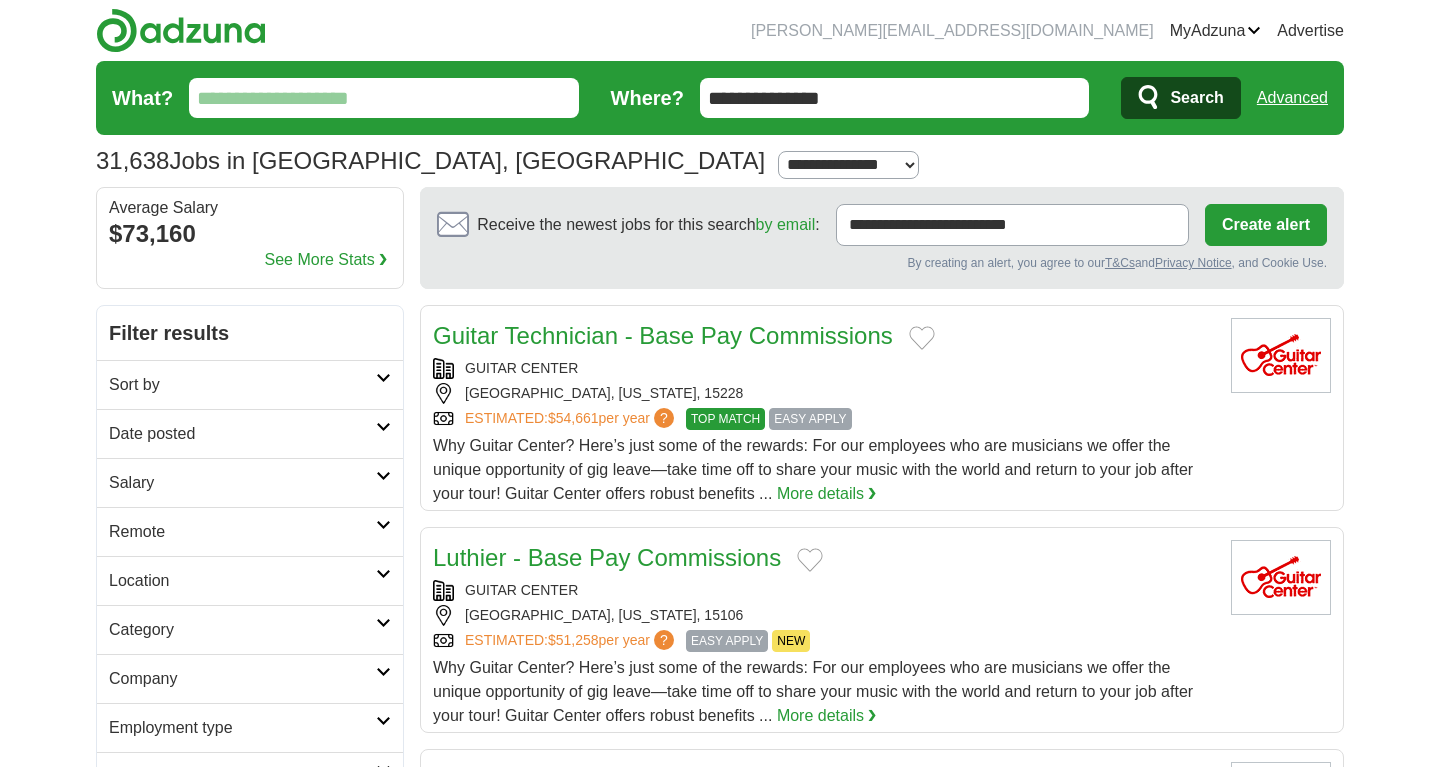scroll, scrollTop: 102, scrollLeft: 0, axis: vertical 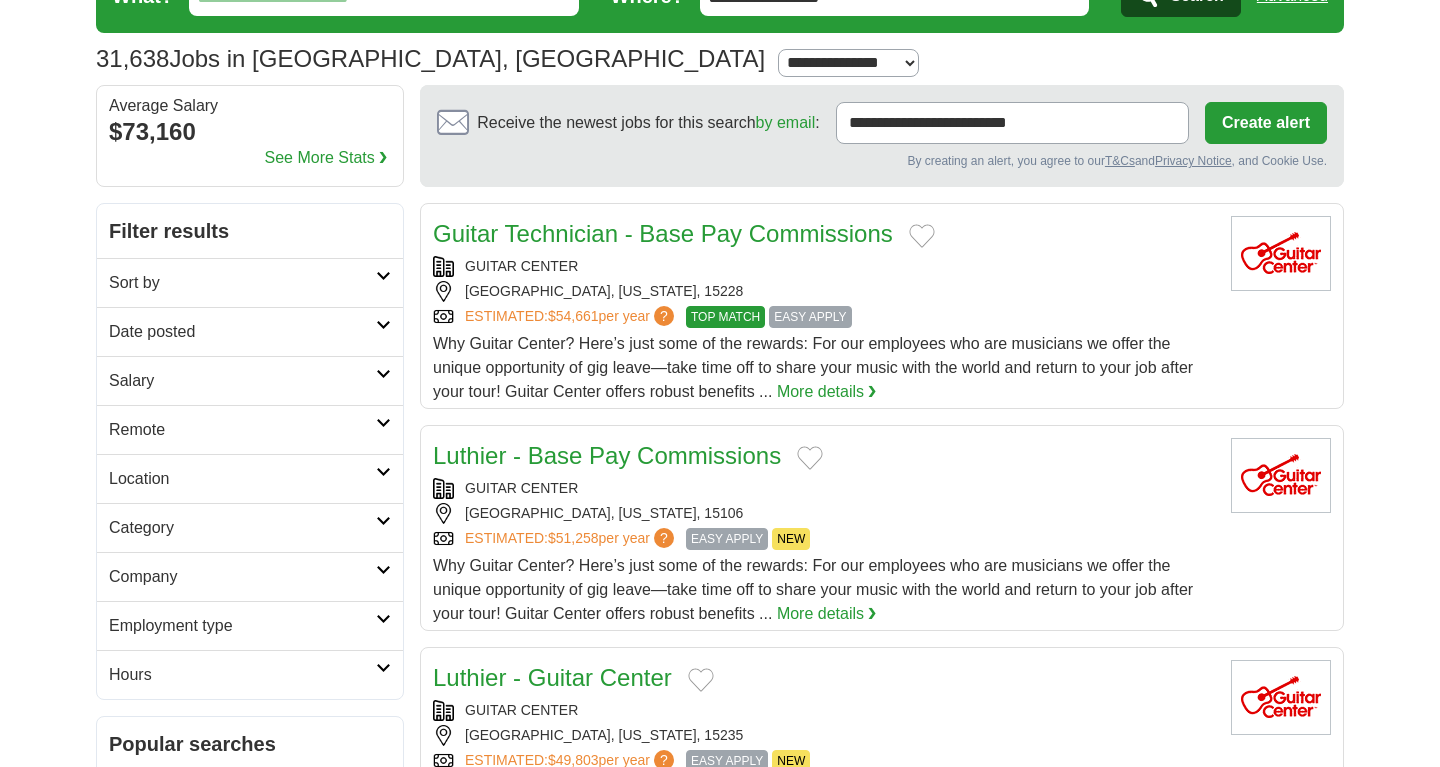 click at bounding box center [383, 374] 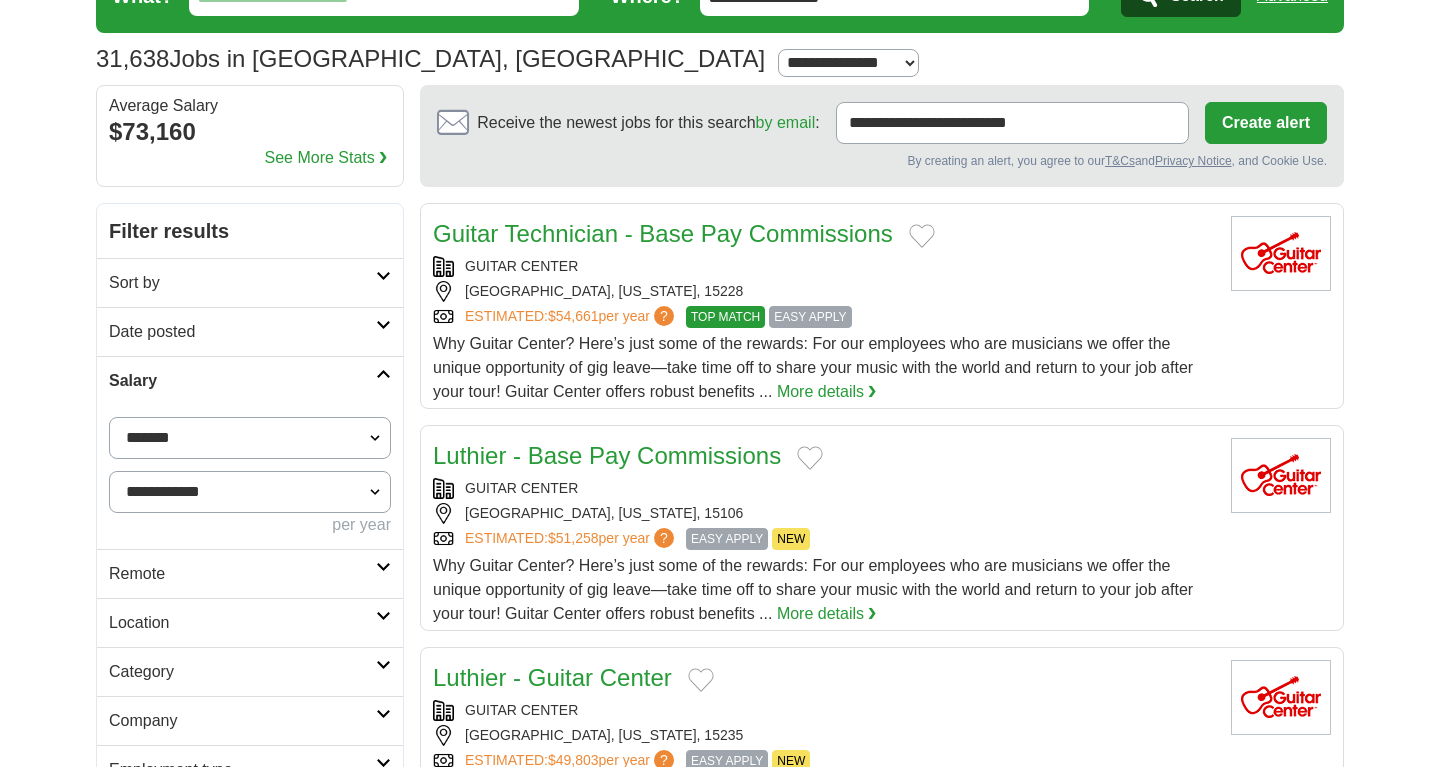 select on "*****" 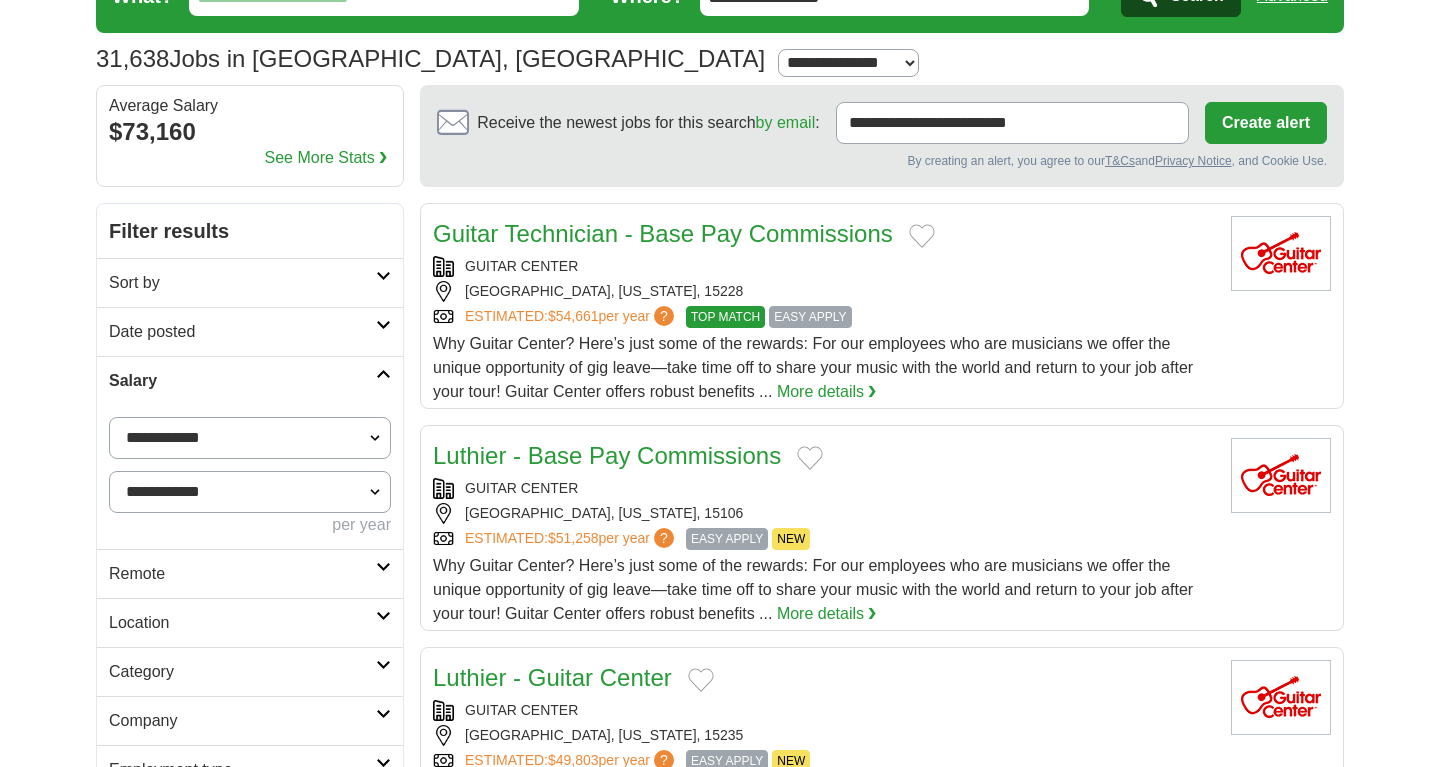click on "**********" at bounding box center (0, 0) 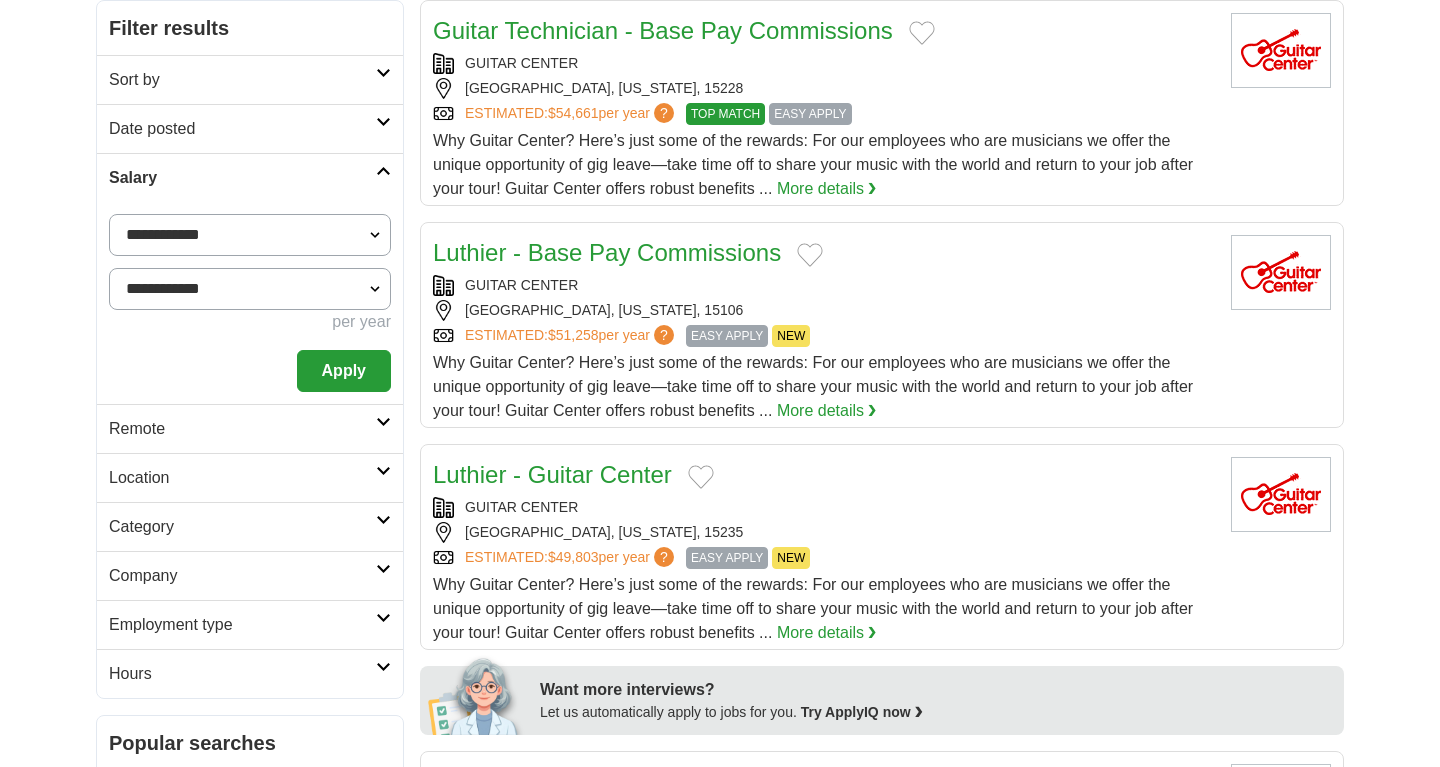 scroll, scrollTop: 306, scrollLeft: 0, axis: vertical 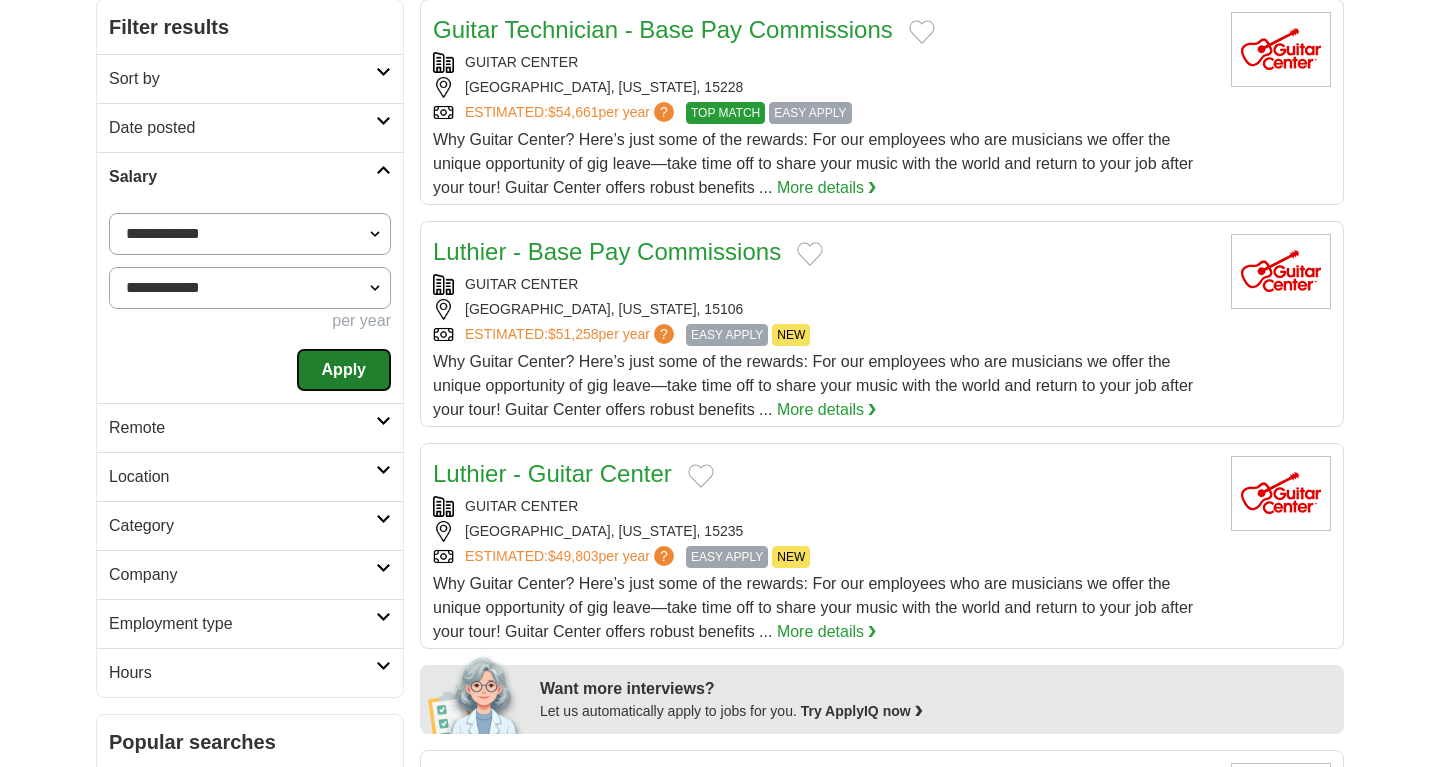 click on "Apply" at bounding box center [344, 370] 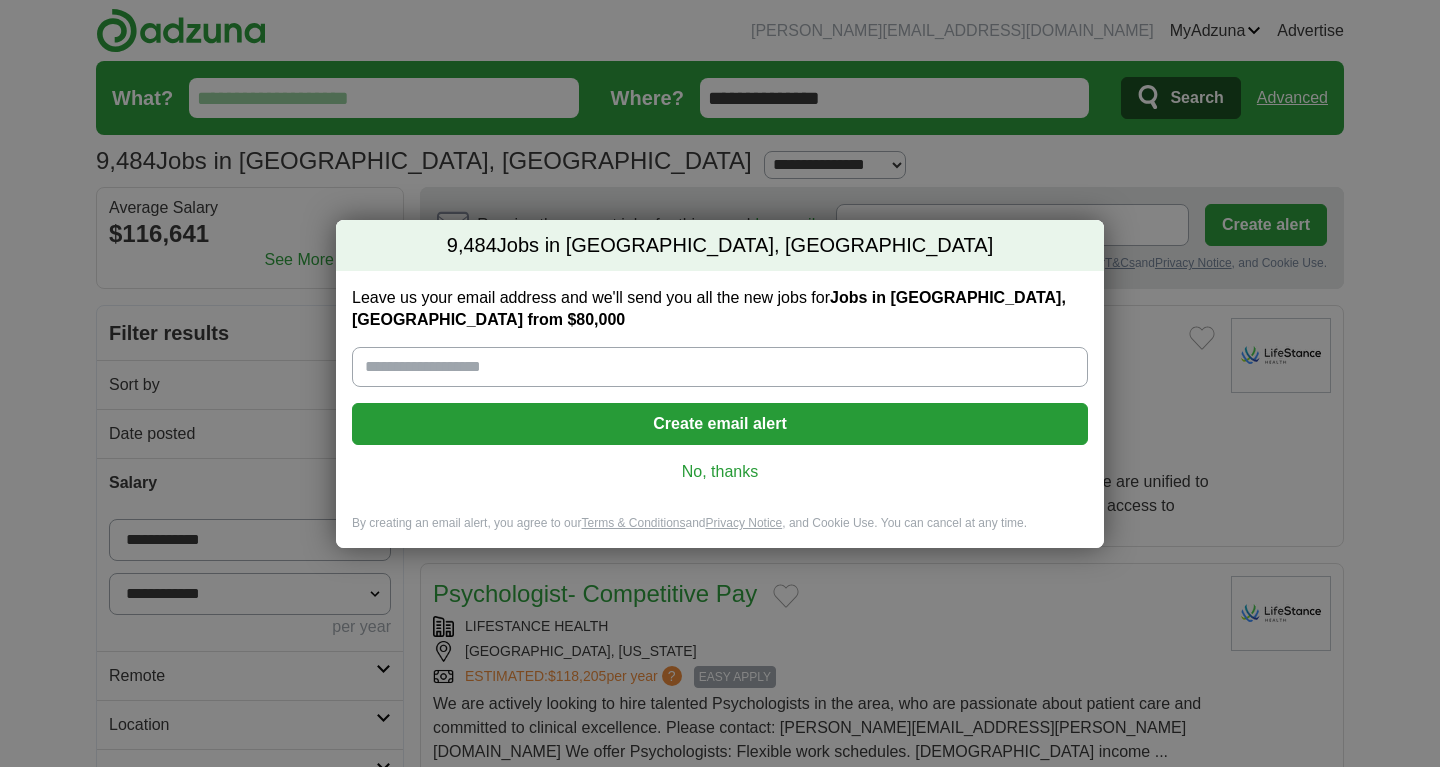 scroll, scrollTop: 0, scrollLeft: 0, axis: both 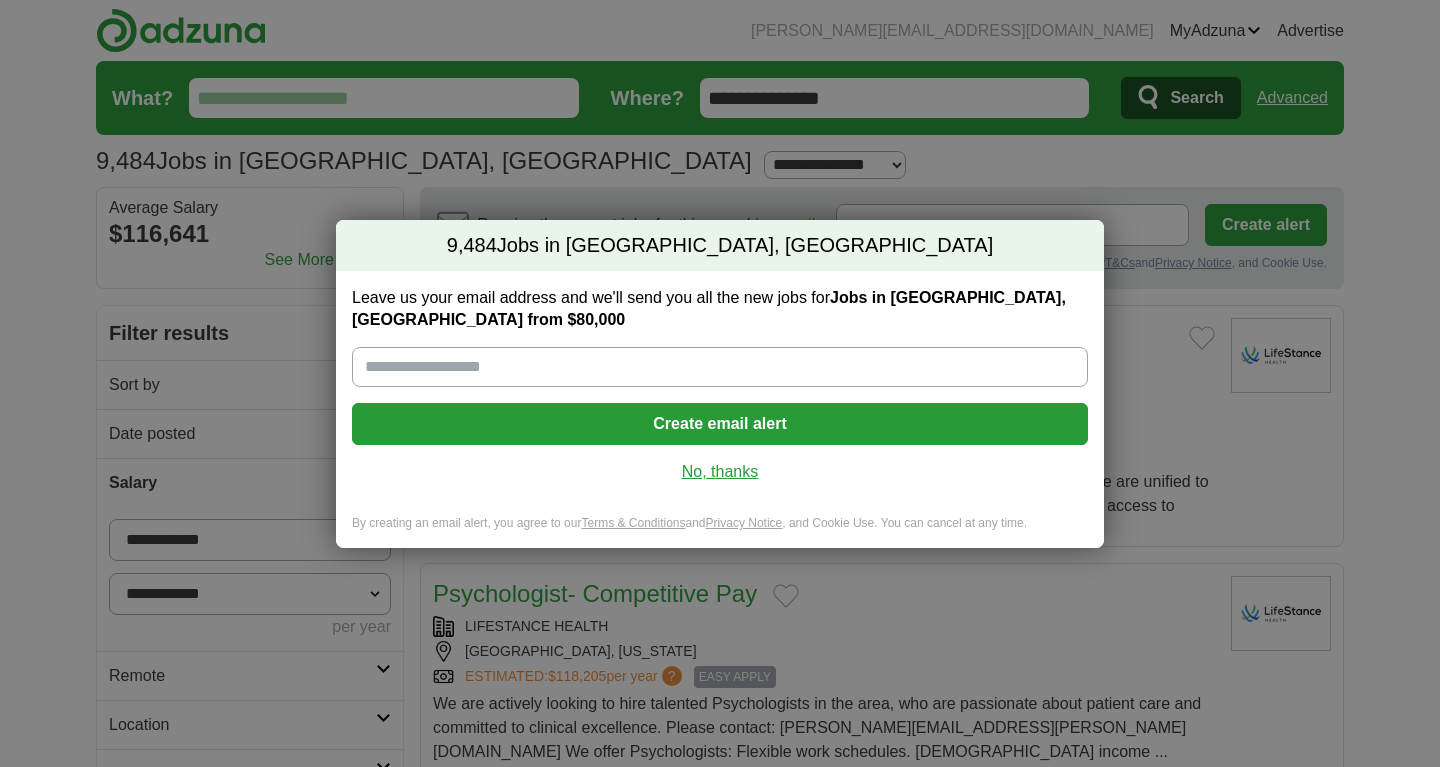 click on "No, thanks" at bounding box center [720, 472] 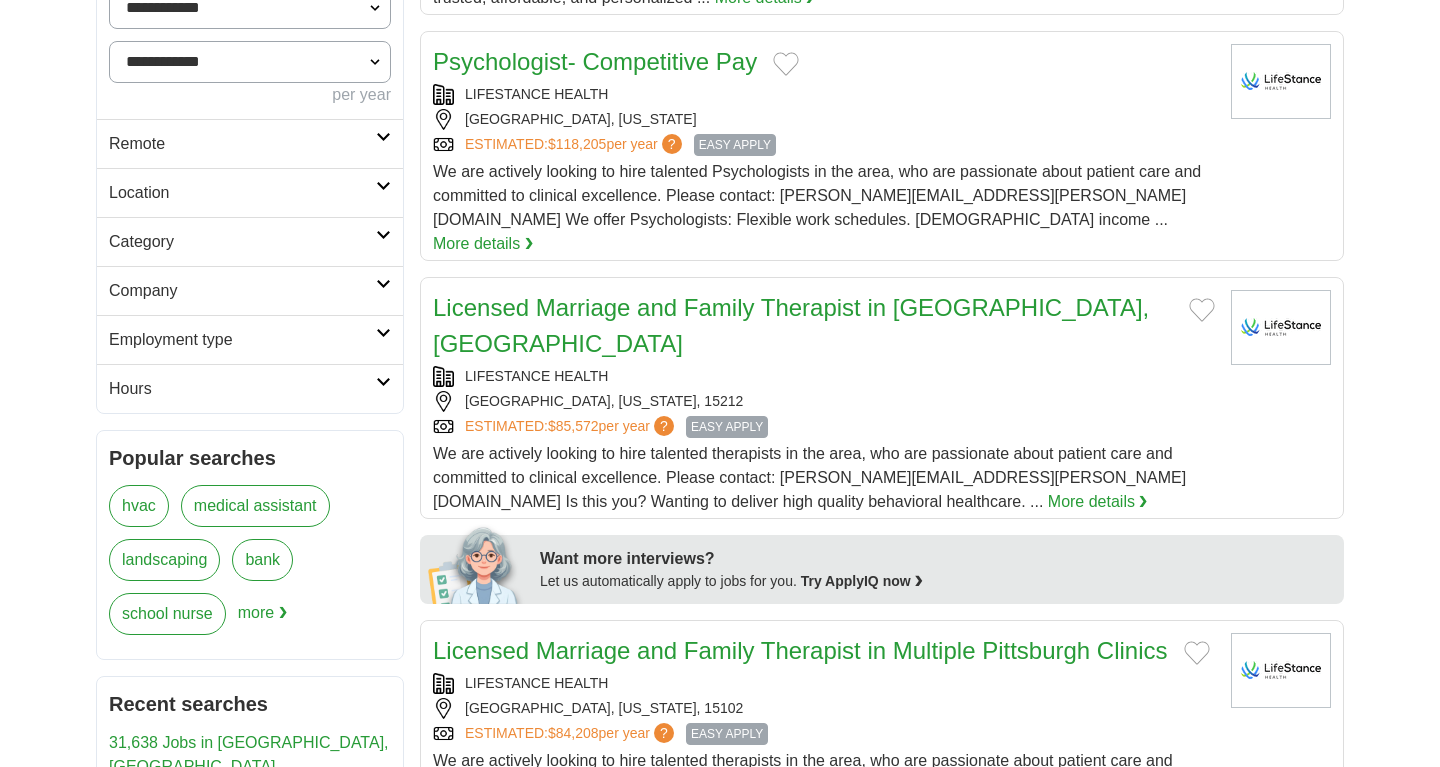 scroll, scrollTop: 612, scrollLeft: 0, axis: vertical 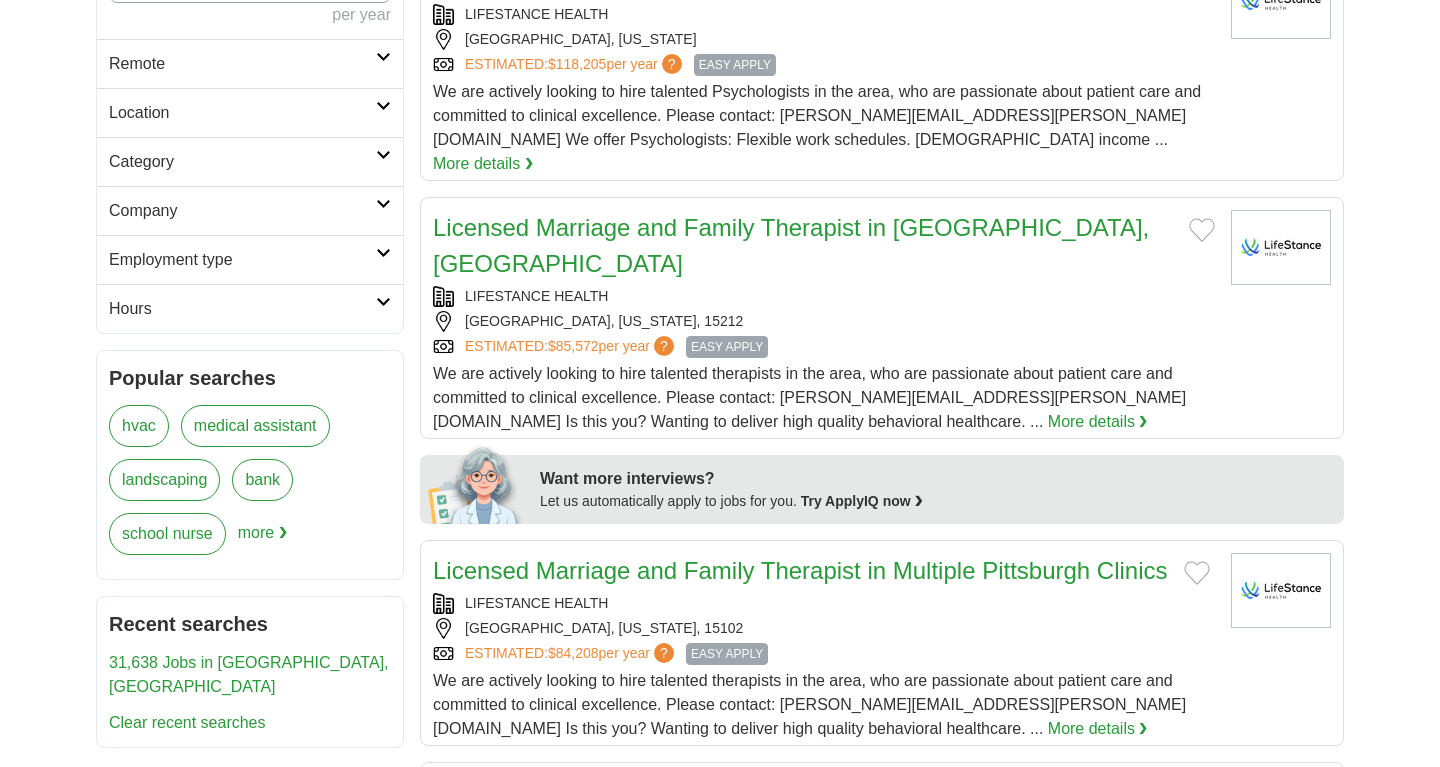 click at bounding box center (383, 155) 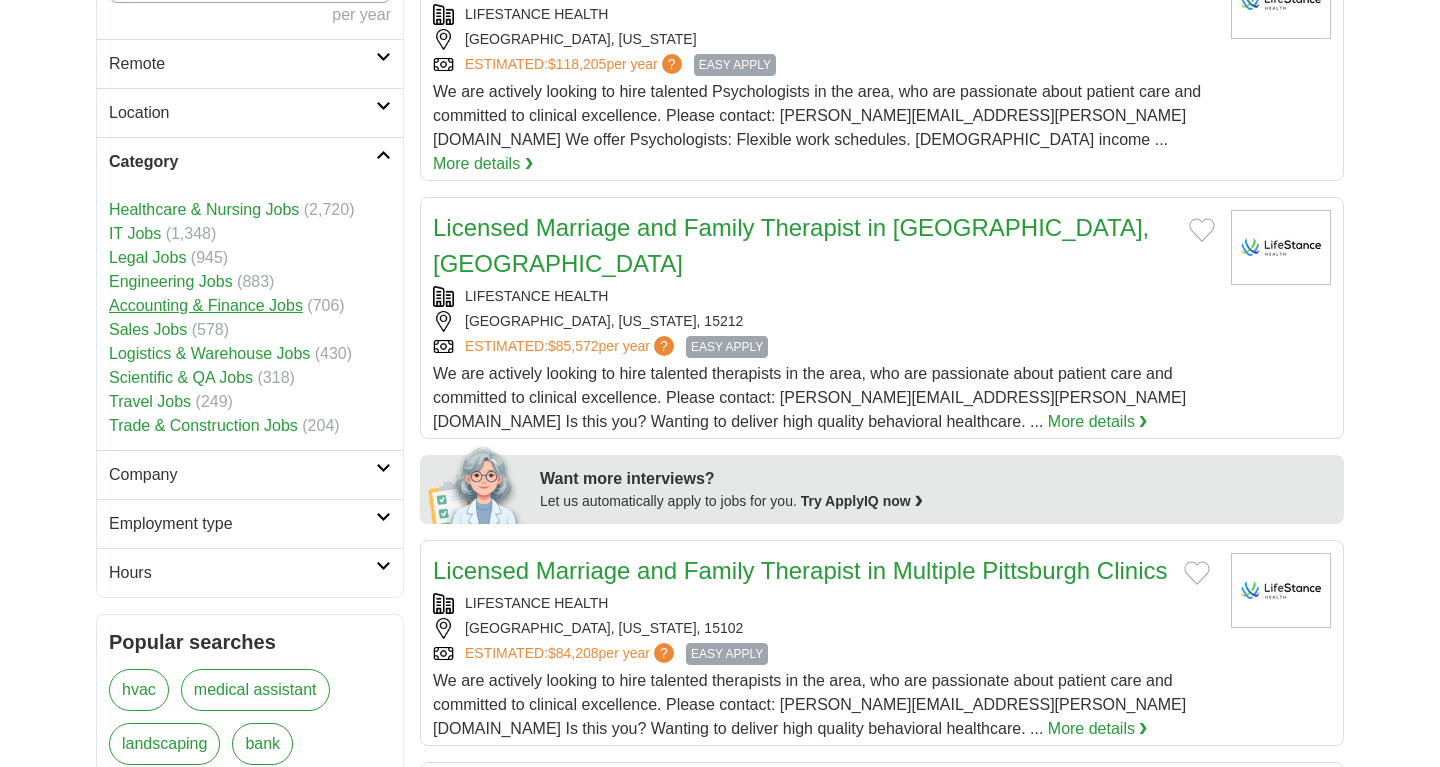 click on "Accounting & Finance Jobs" at bounding box center (206, 305) 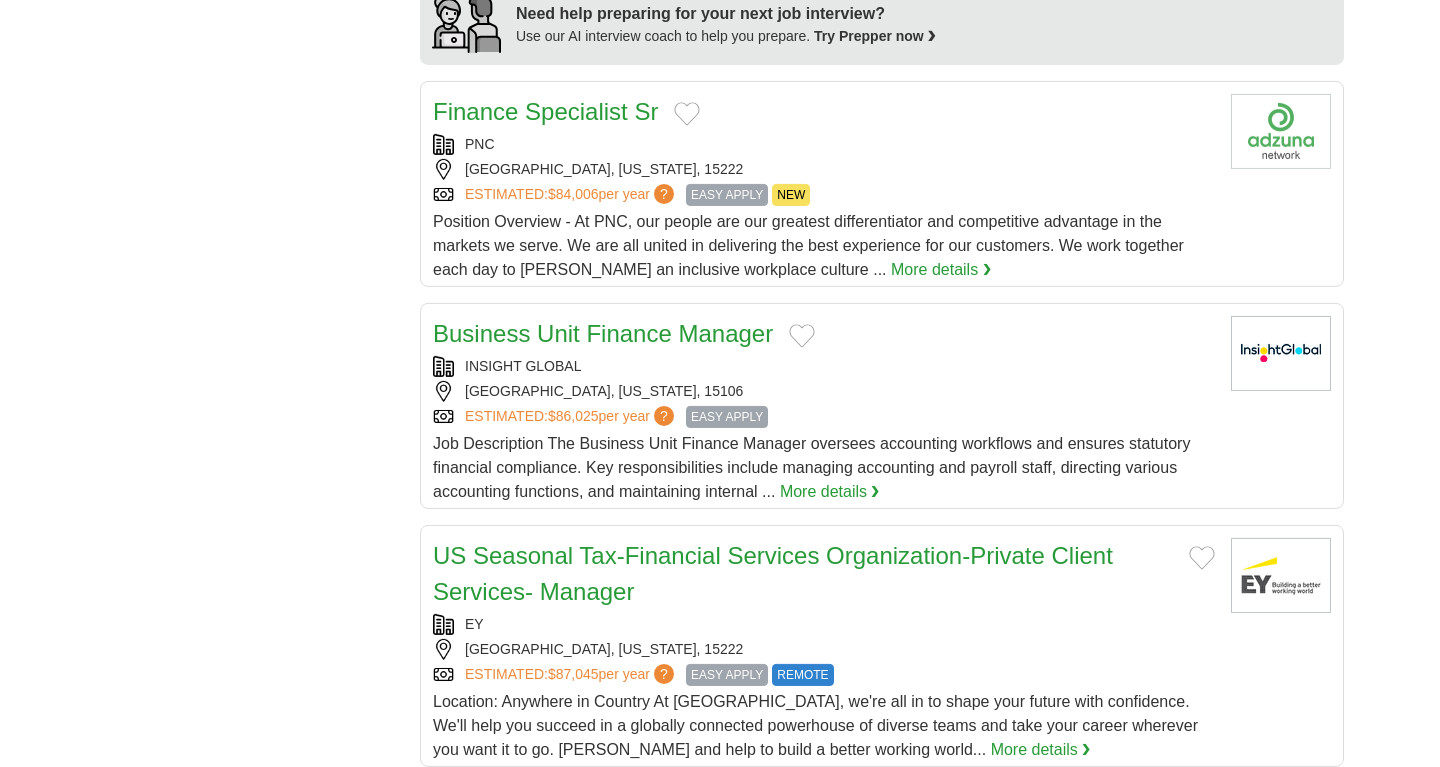 scroll, scrollTop: 1836, scrollLeft: 0, axis: vertical 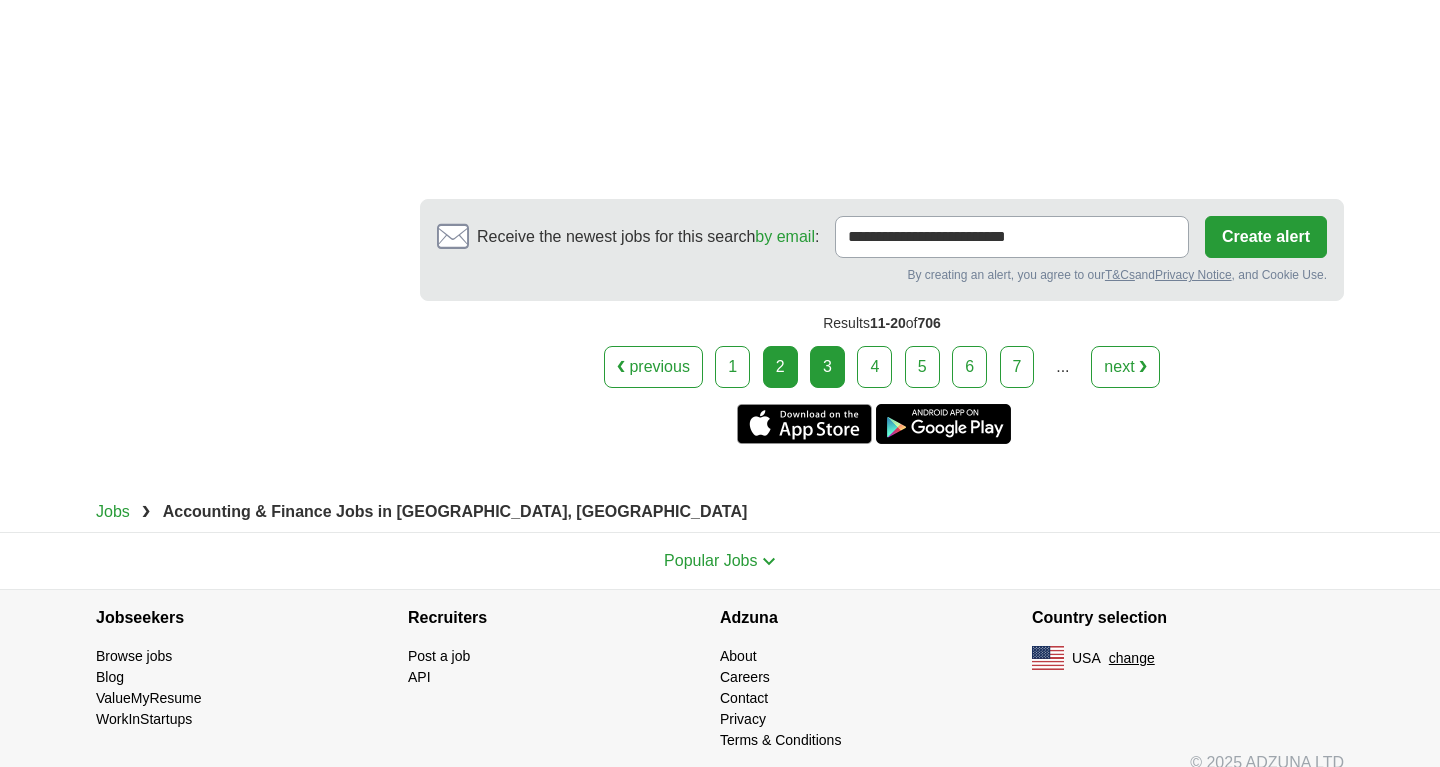 click on "3" at bounding box center (827, 367) 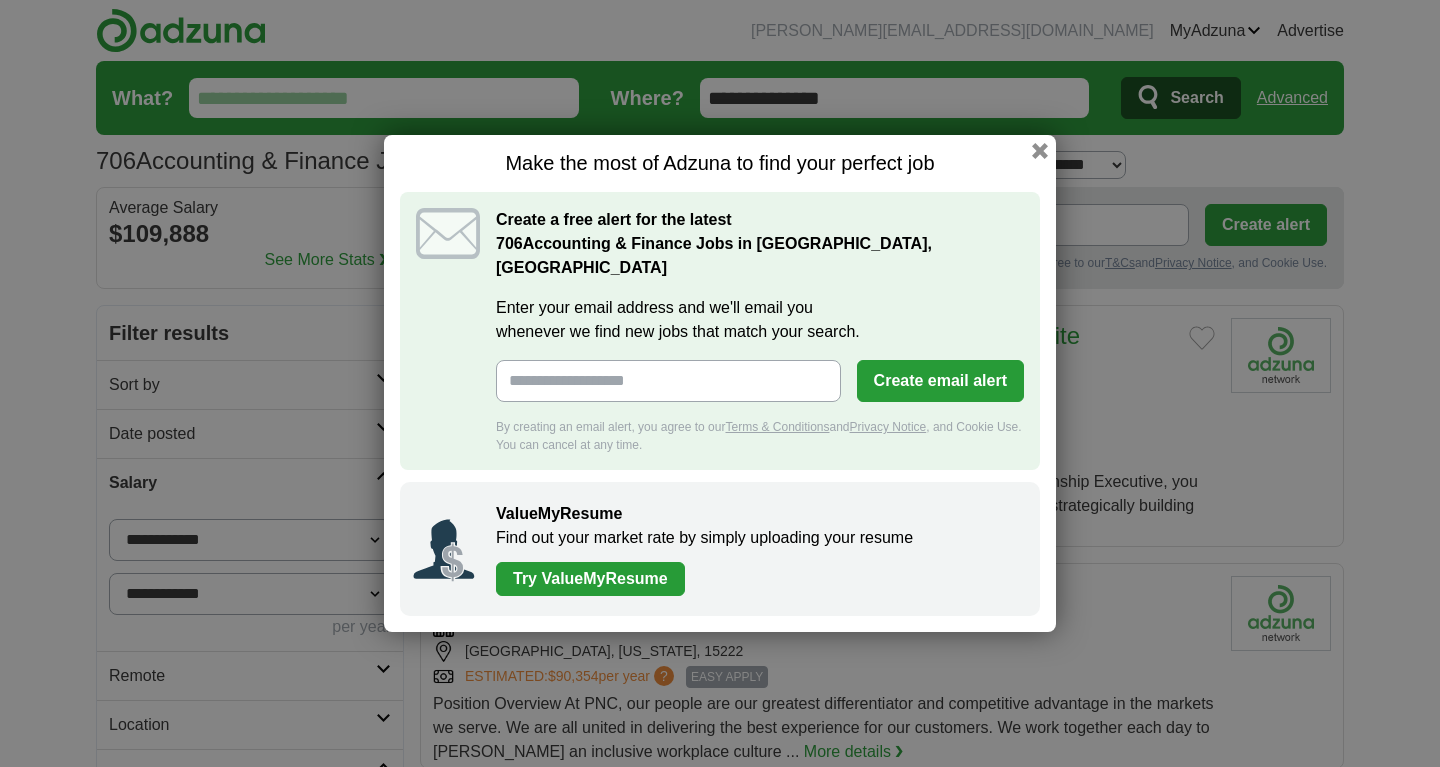 scroll, scrollTop: 0, scrollLeft: 0, axis: both 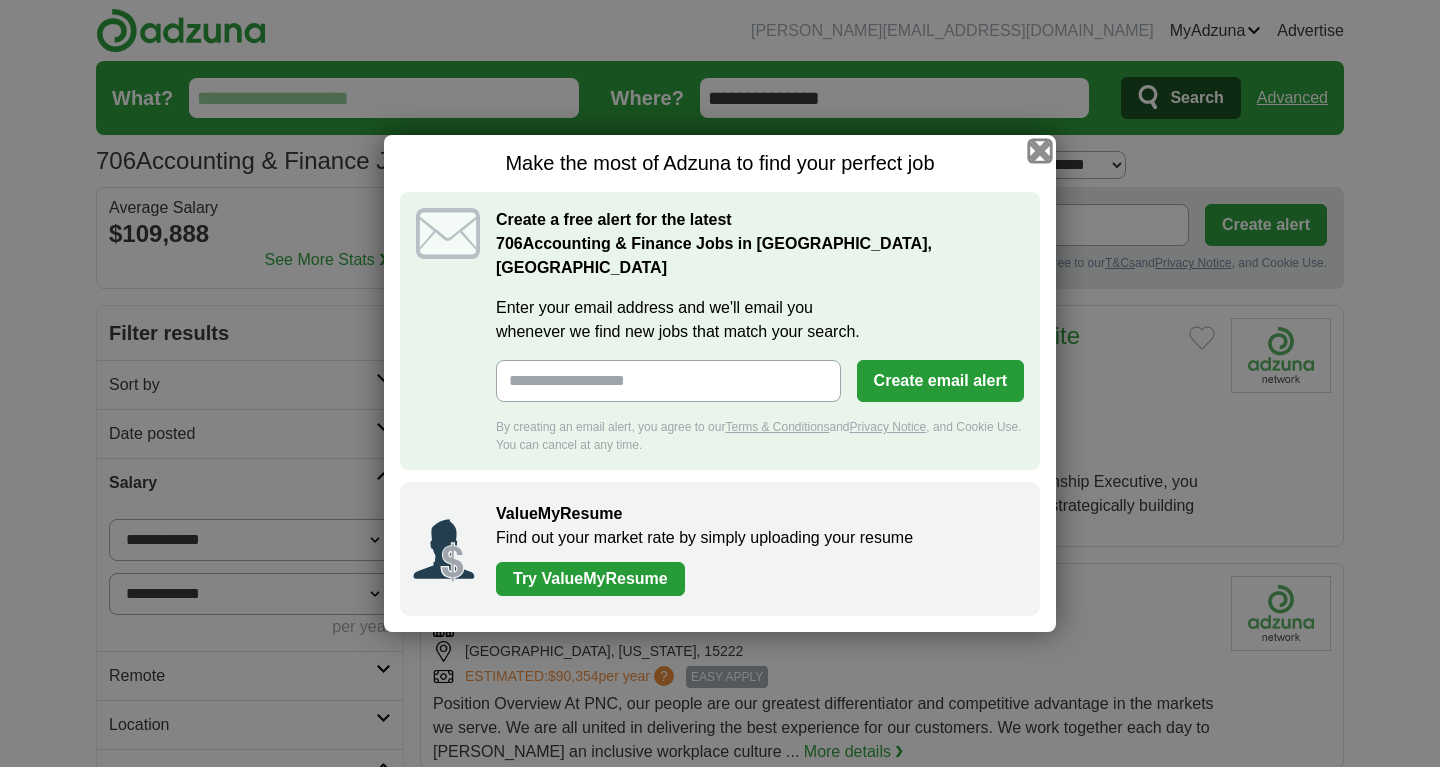 click at bounding box center (1040, 151) 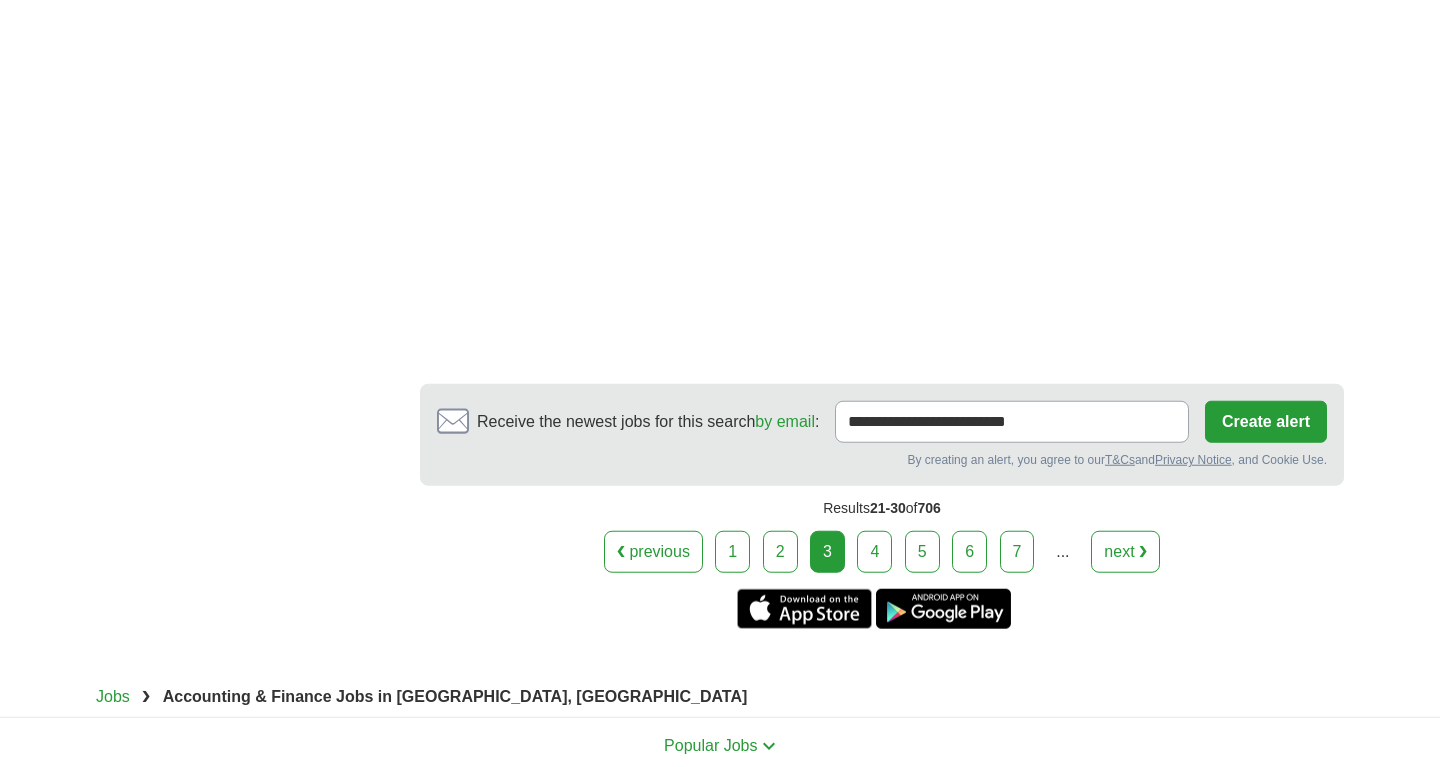 scroll, scrollTop: 3672, scrollLeft: 0, axis: vertical 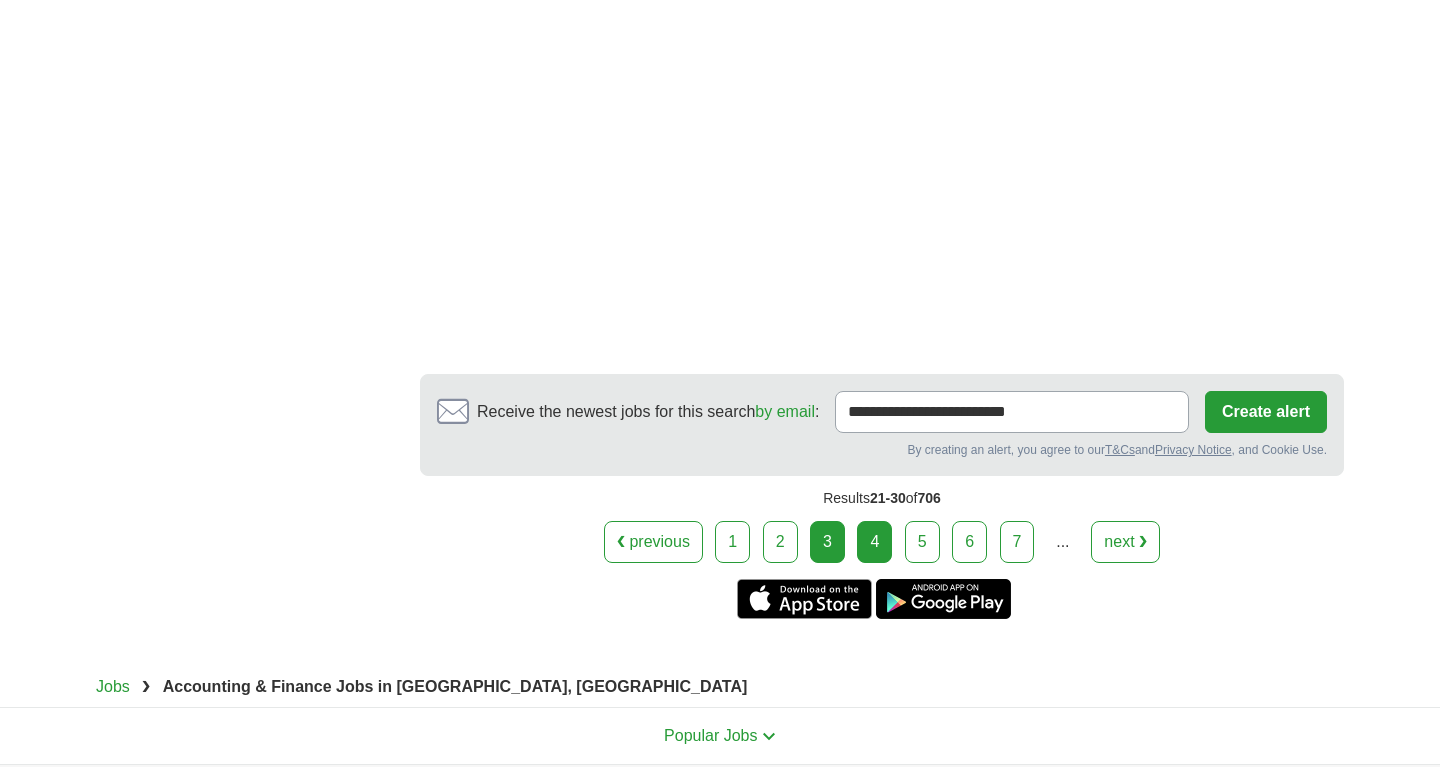 click on "4" at bounding box center (874, 542) 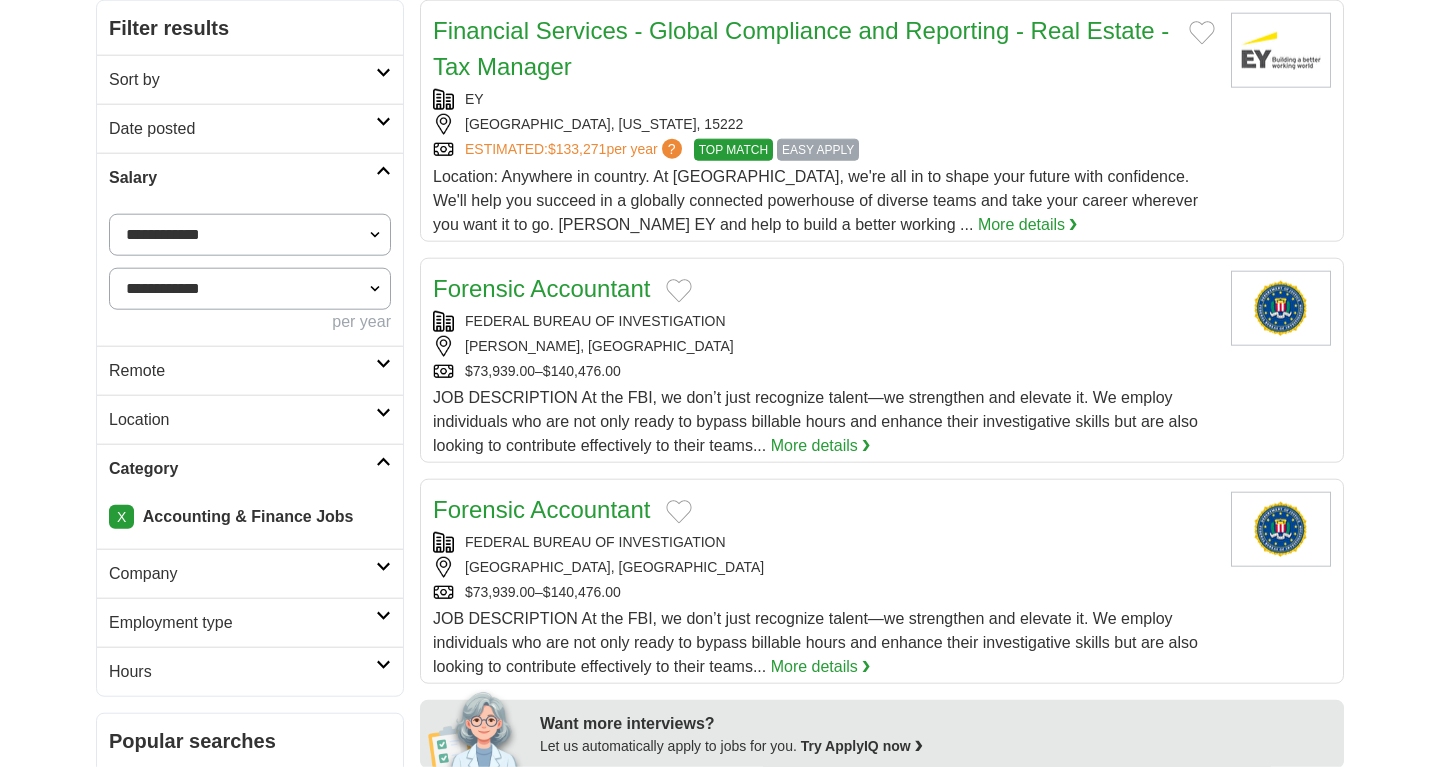 scroll, scrollTop: 306, scrollLeft: 0, axis: vertical 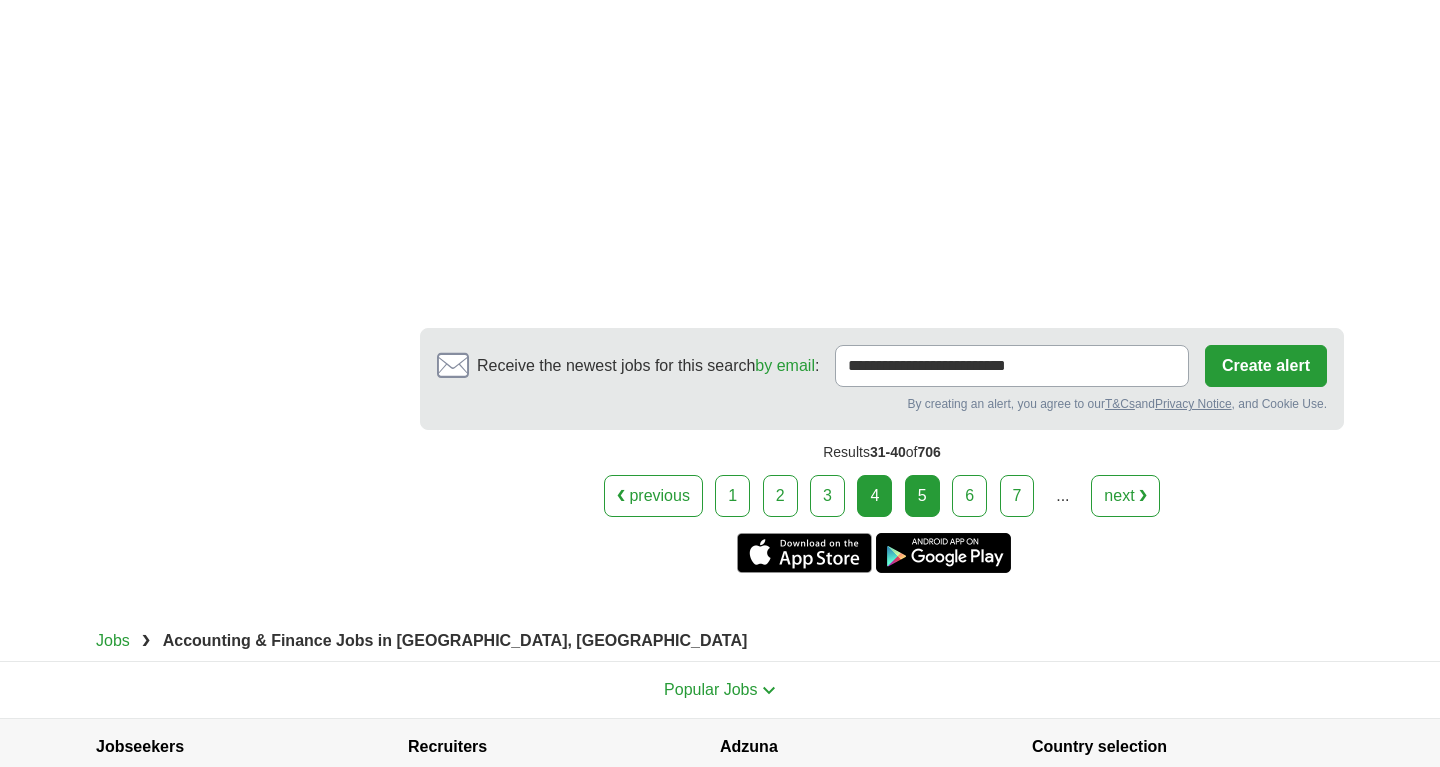 click on "5" at bounding box center [922, 496] 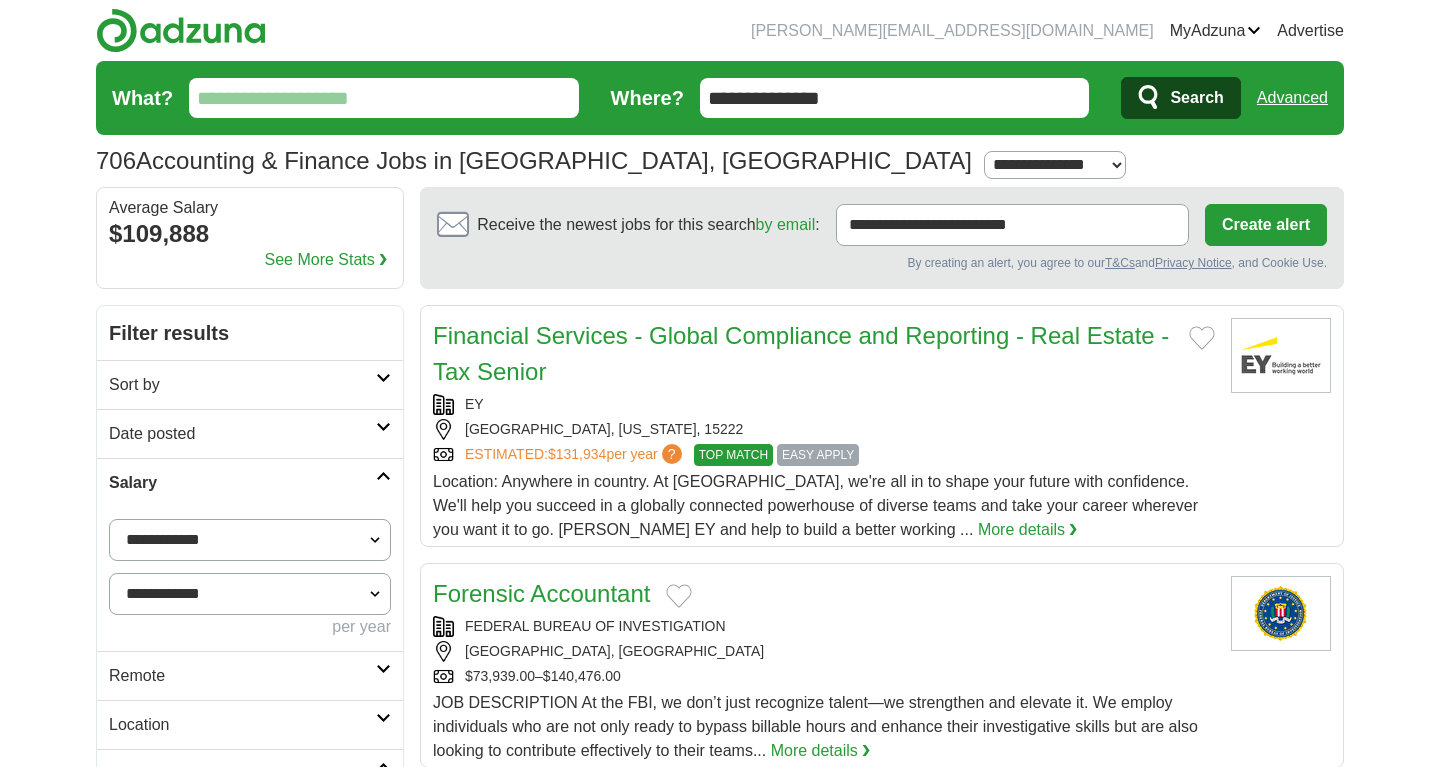 scroll, scrollTop: 0, scrollLeft: 0, axis: both 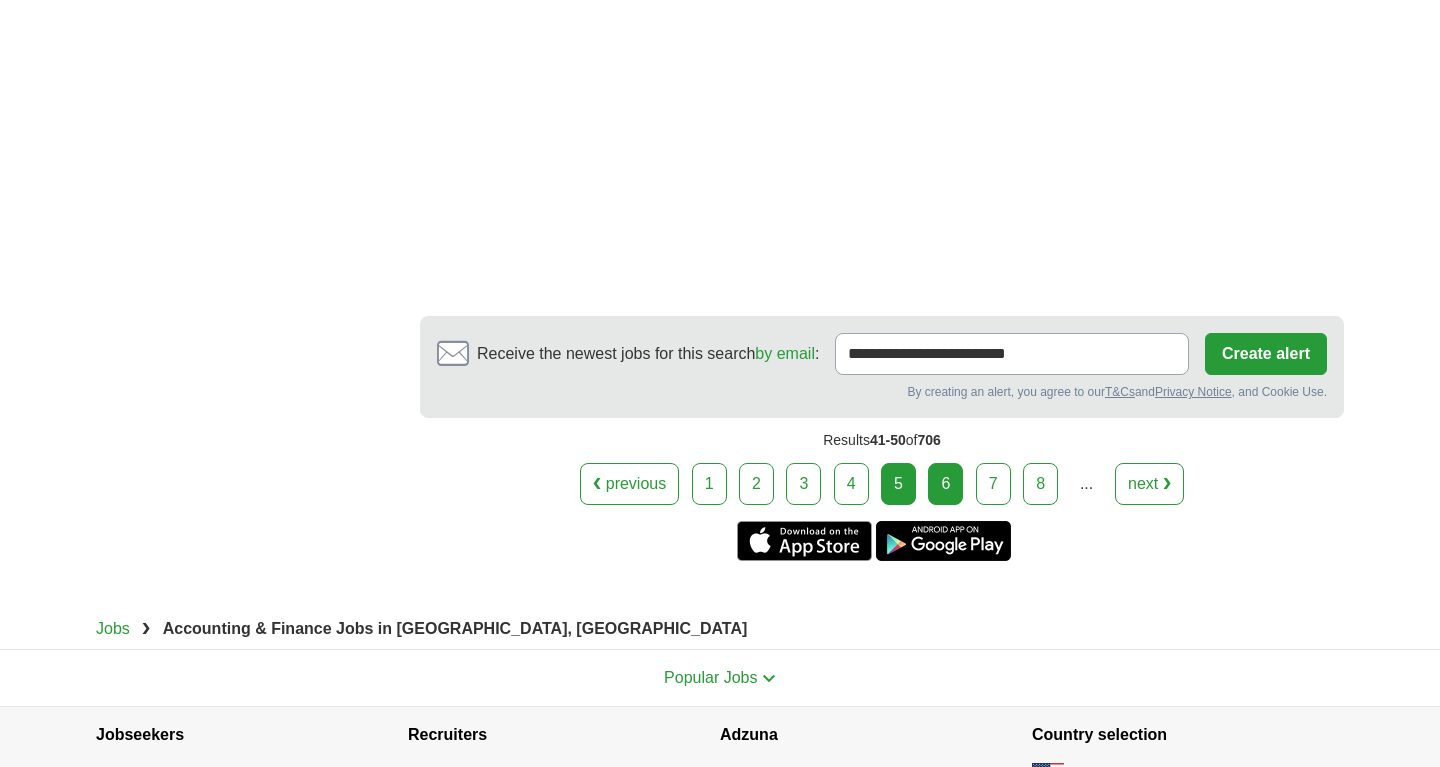 click on "6" at bounding box center (945, 484) 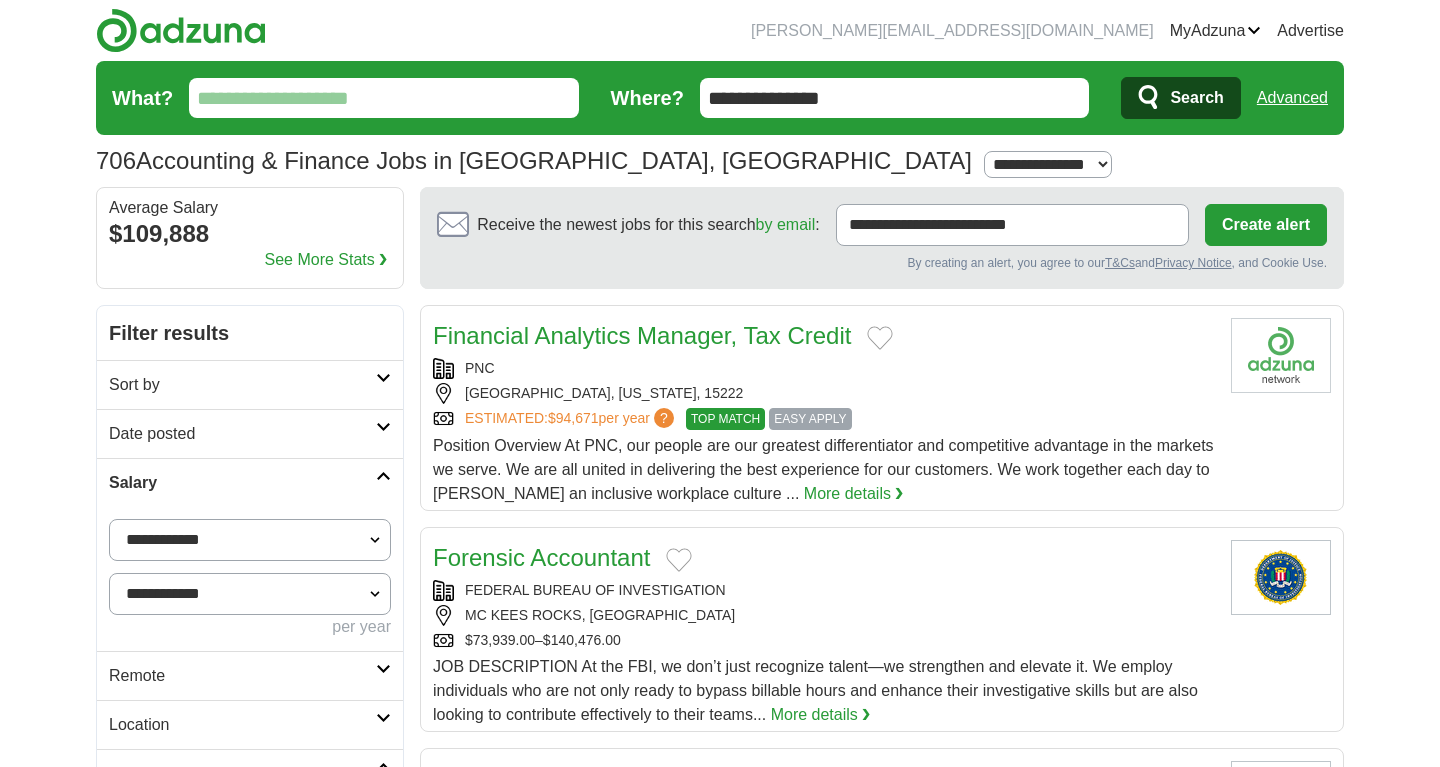 scroll, scrollTop: 0, scrollLeft: 0, axis: both 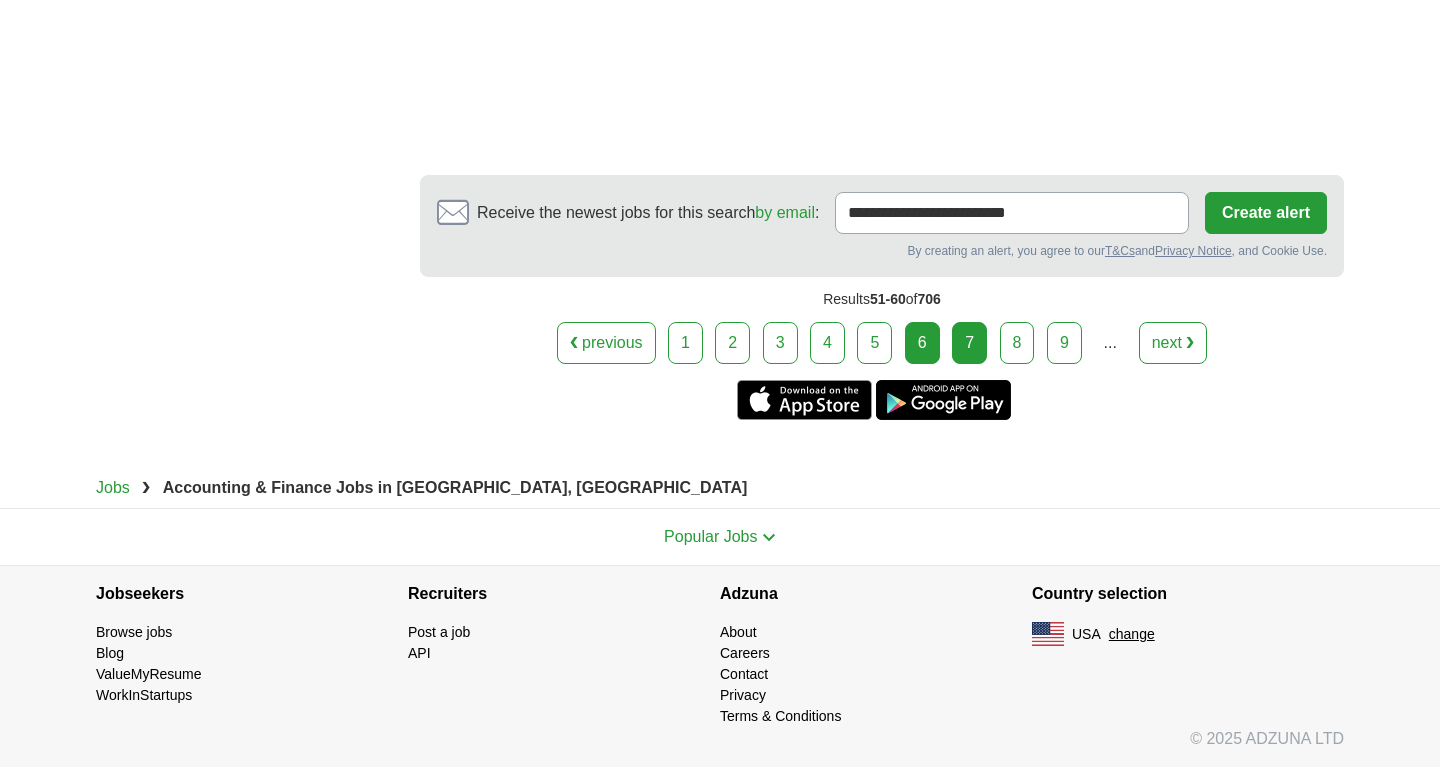 click on "7" at bounding box center [969, 343] 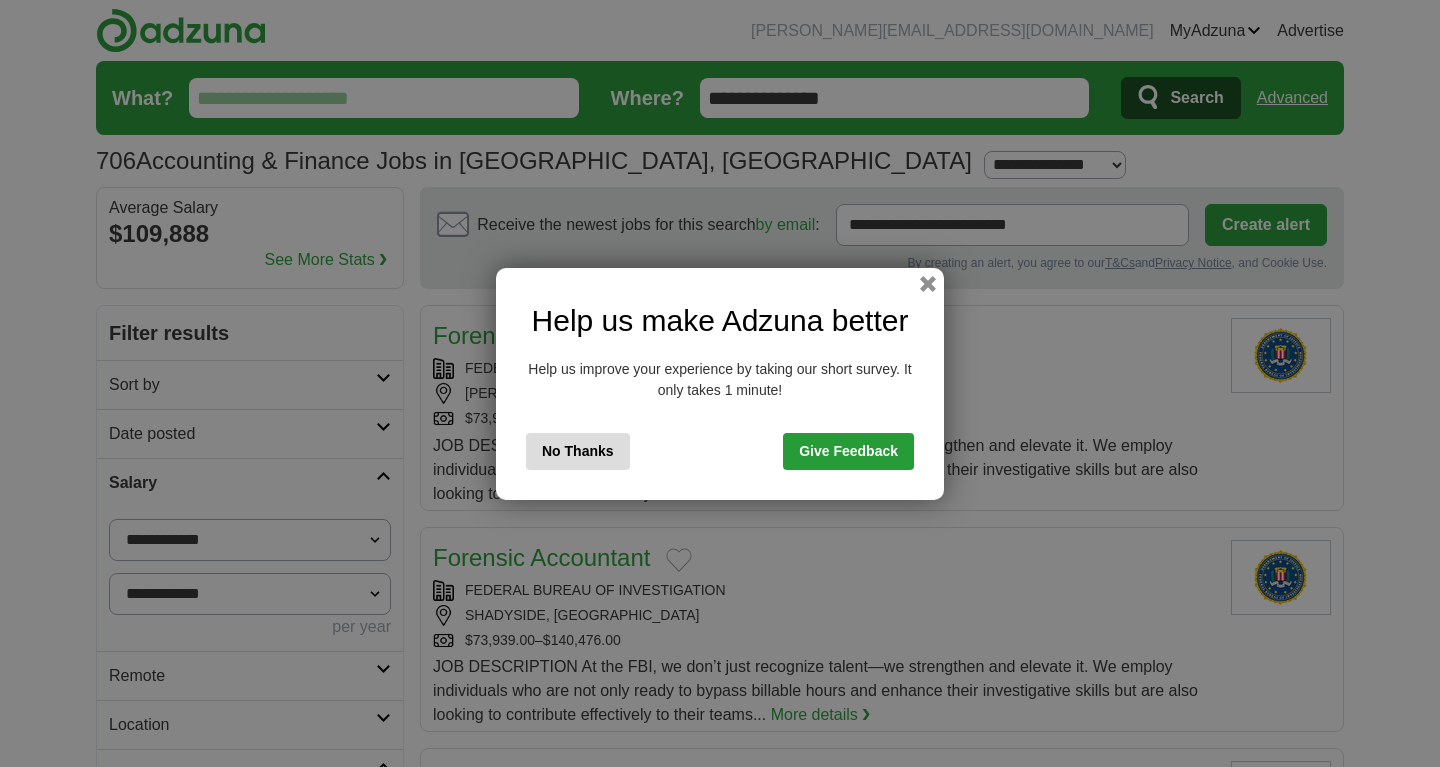 scroll, scrollTop: 0, scrollLeft: 0, axis: both 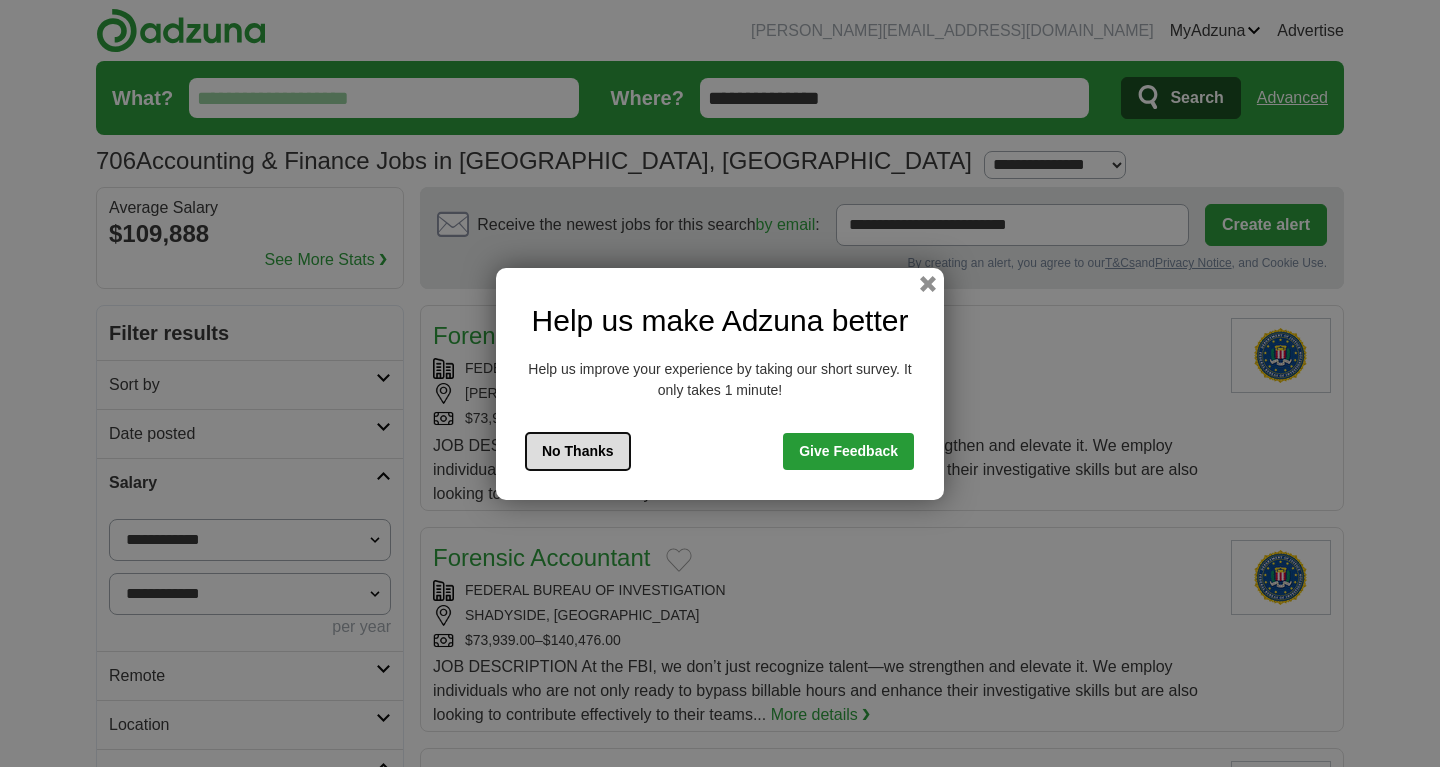 click on "No Thanks" at bounding box center [578, 451] 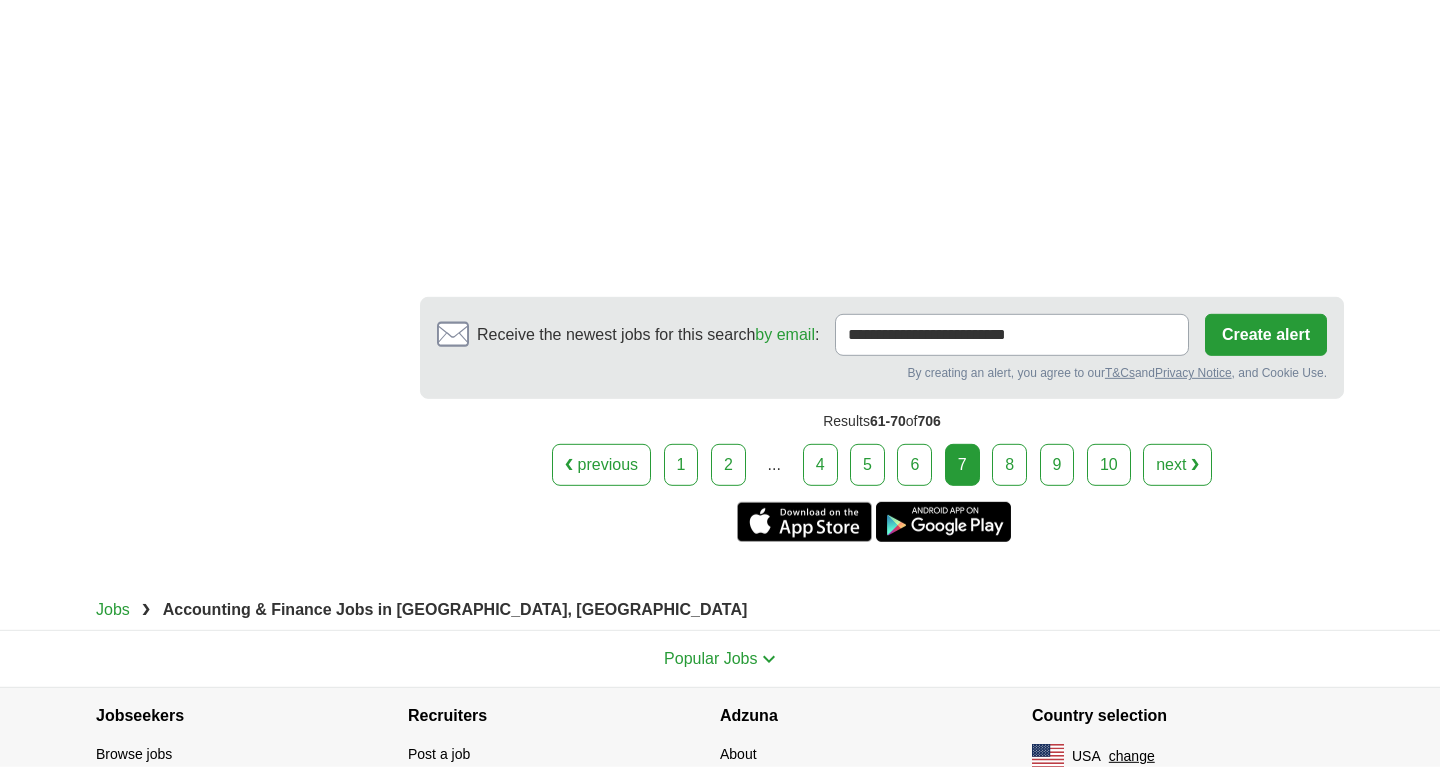 scroll, scrollTop: 3876, scrollLeft: 0, axis: vertical 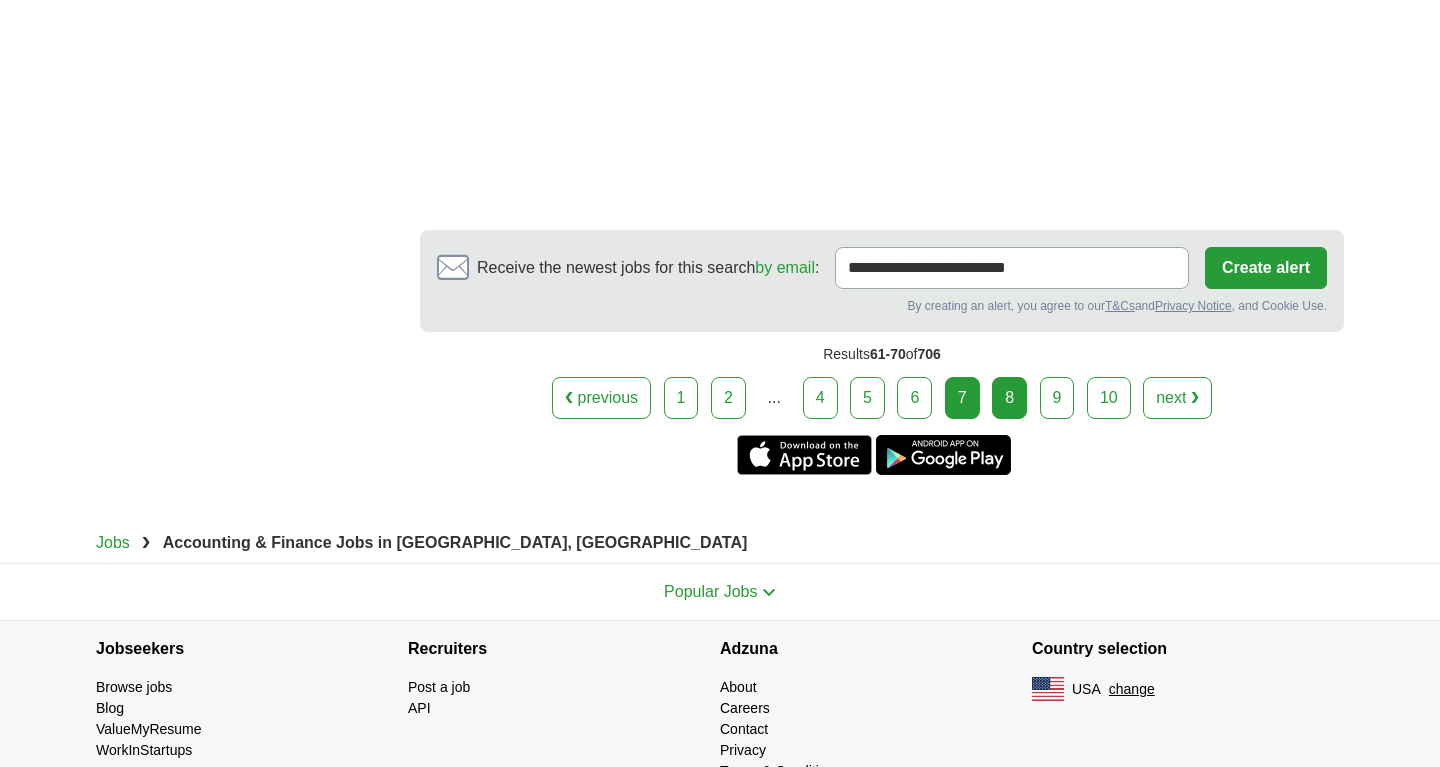 click on "8" at bounding box center (1009, 398) 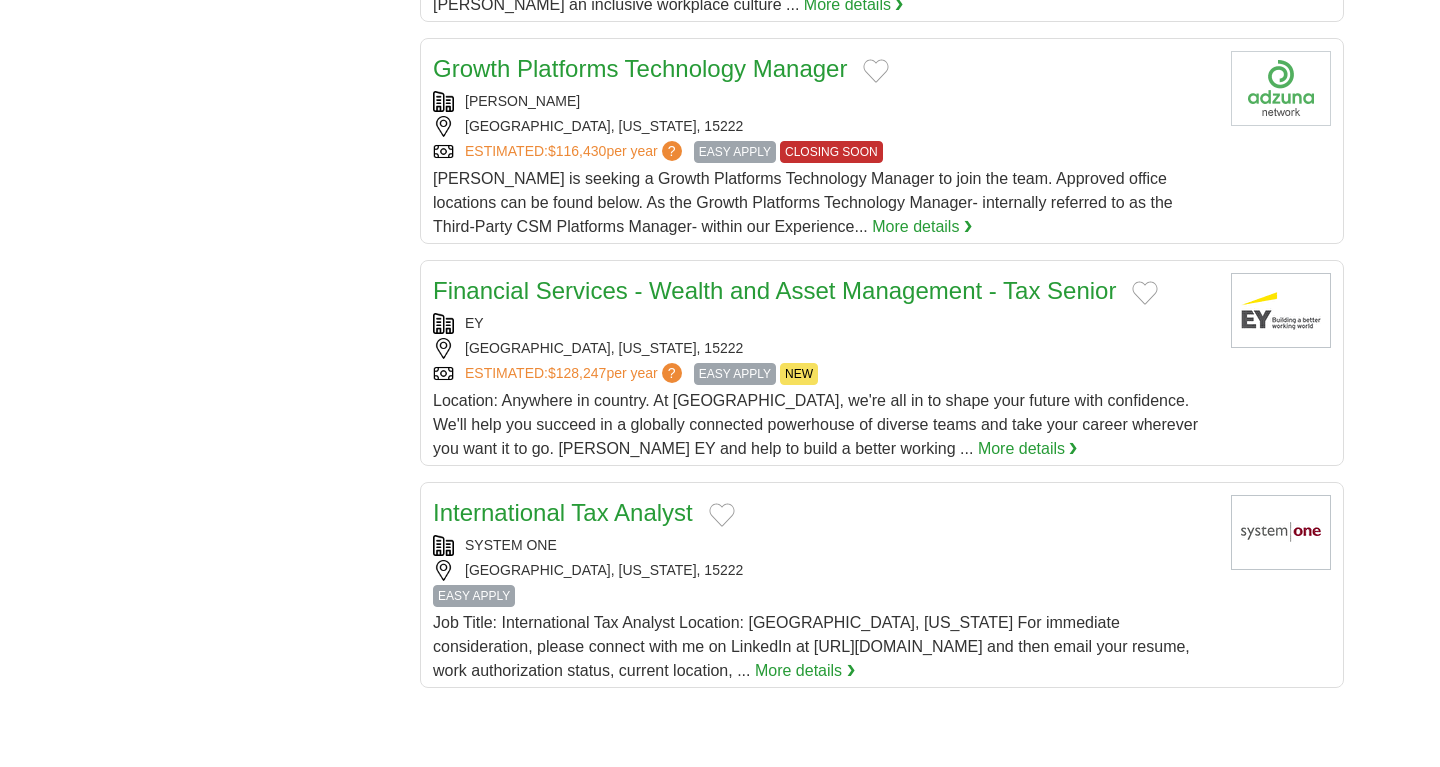 scroll, scrollTop: 2040, scrollLeft: 0, axis: vertical 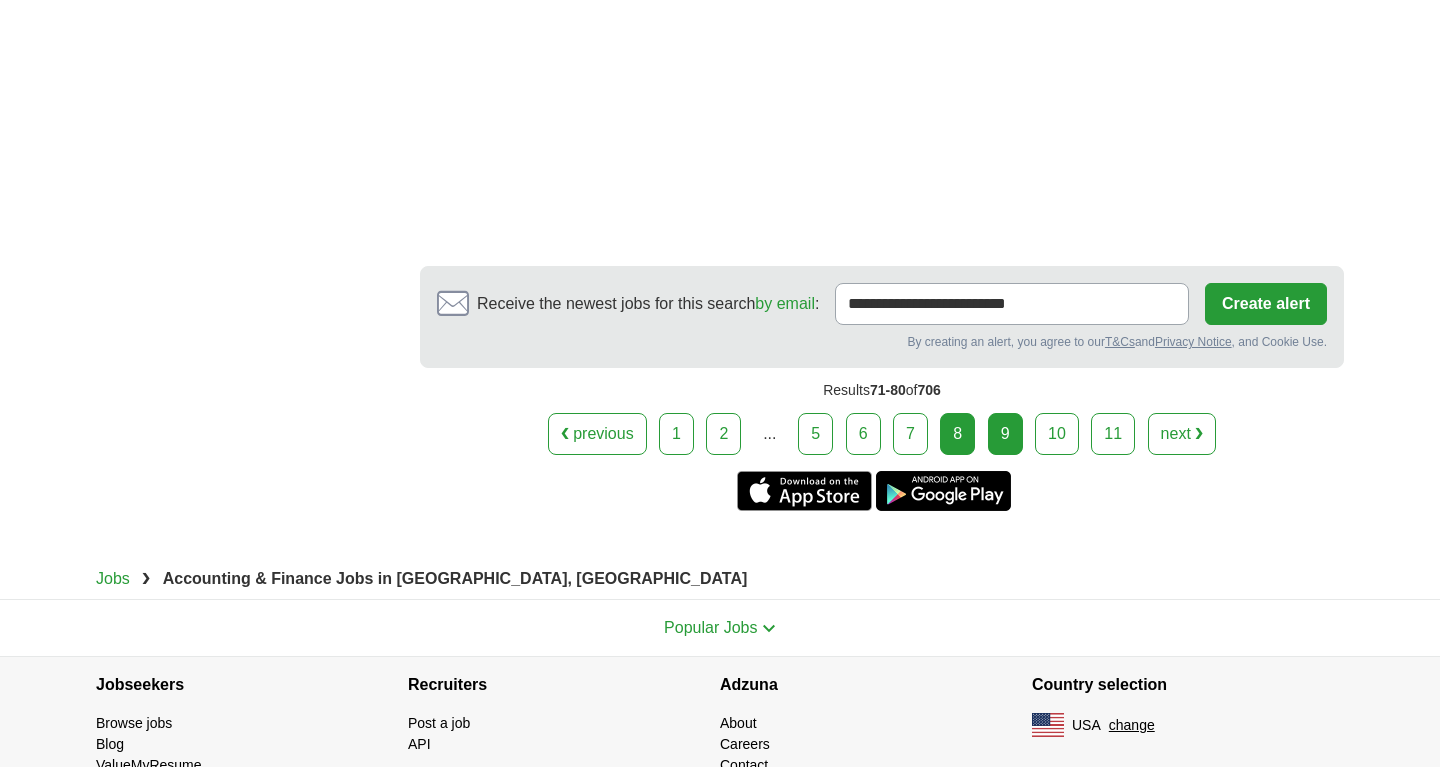click on "9" at bounding box center (1005, 434) 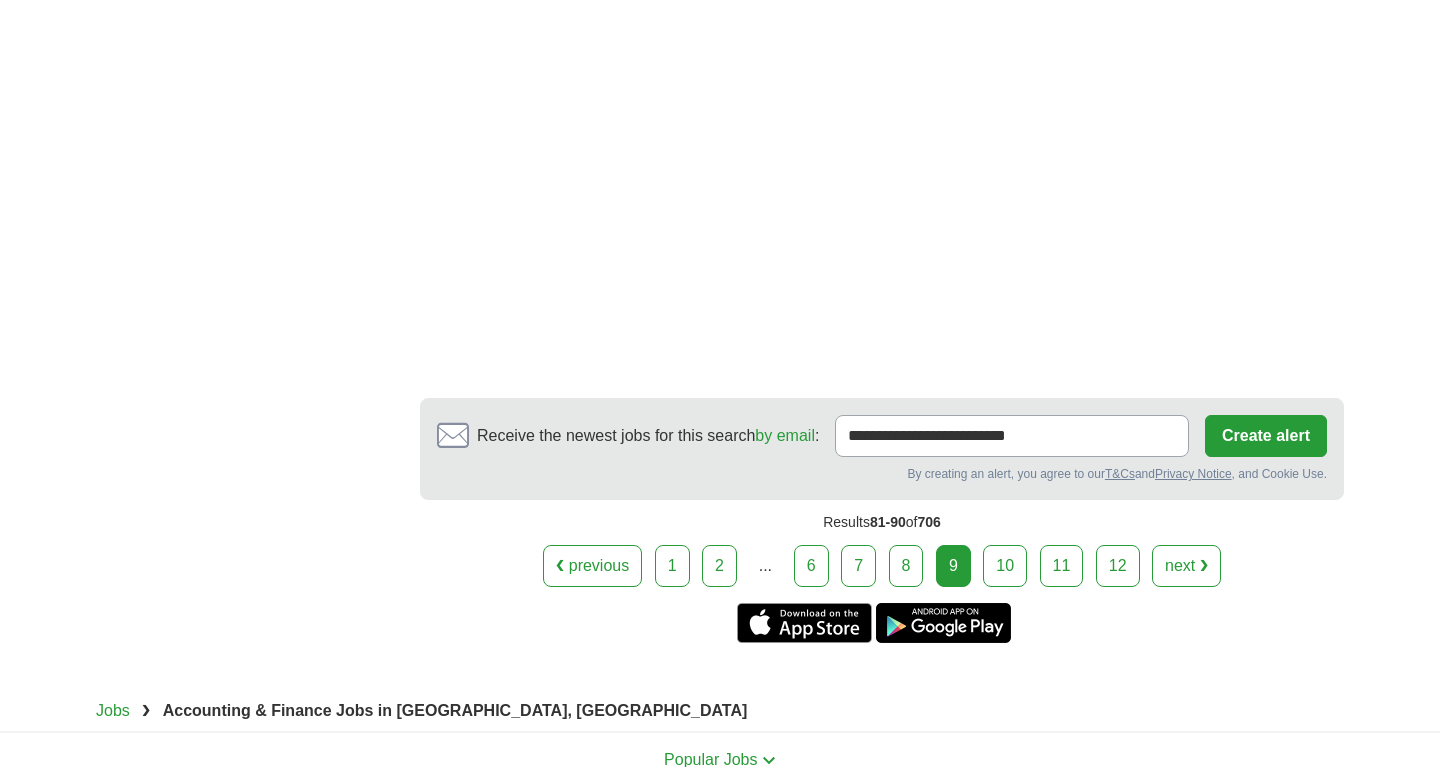 scroll, scrollTop: 3468, scrollLeft: 0, axis: vertical 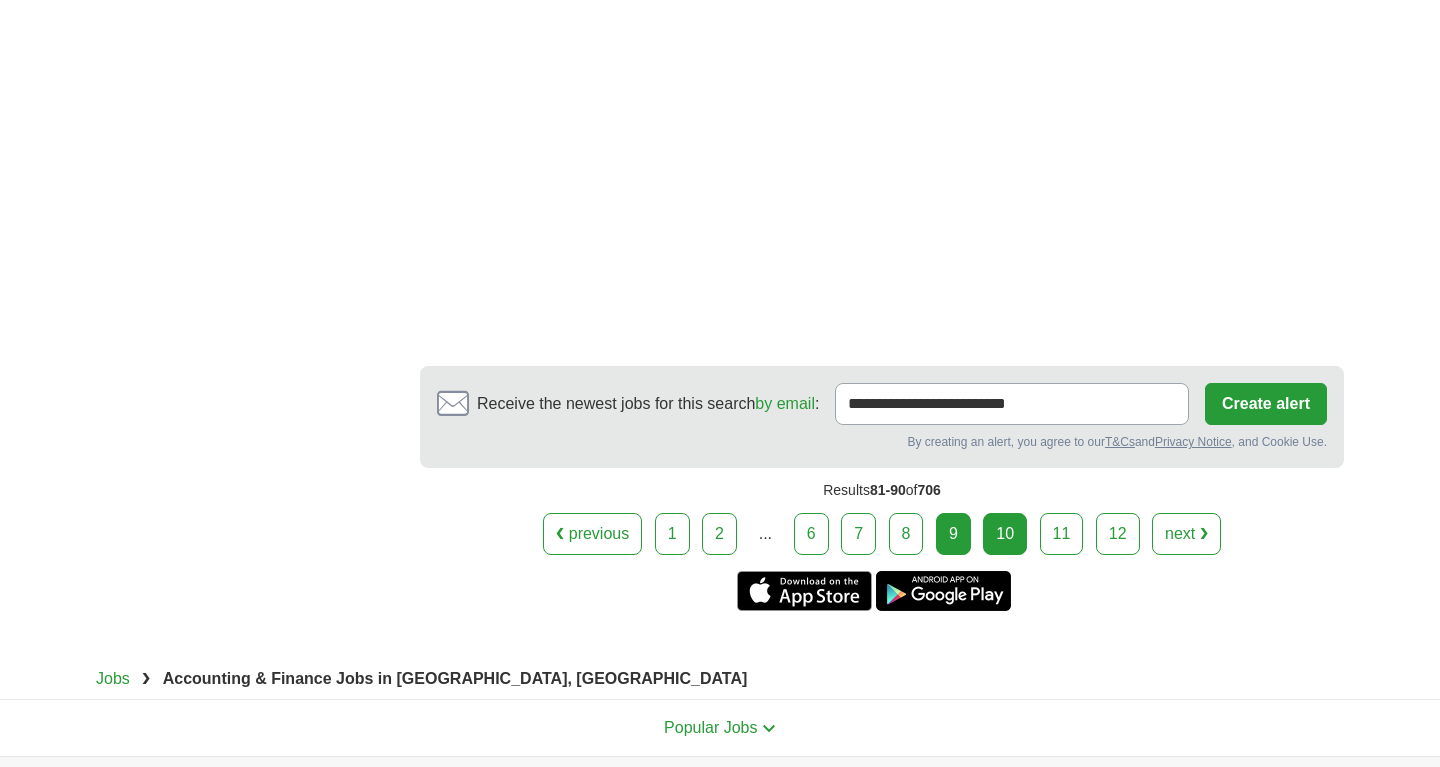 click on "10" at bounding box center [1005, 534] 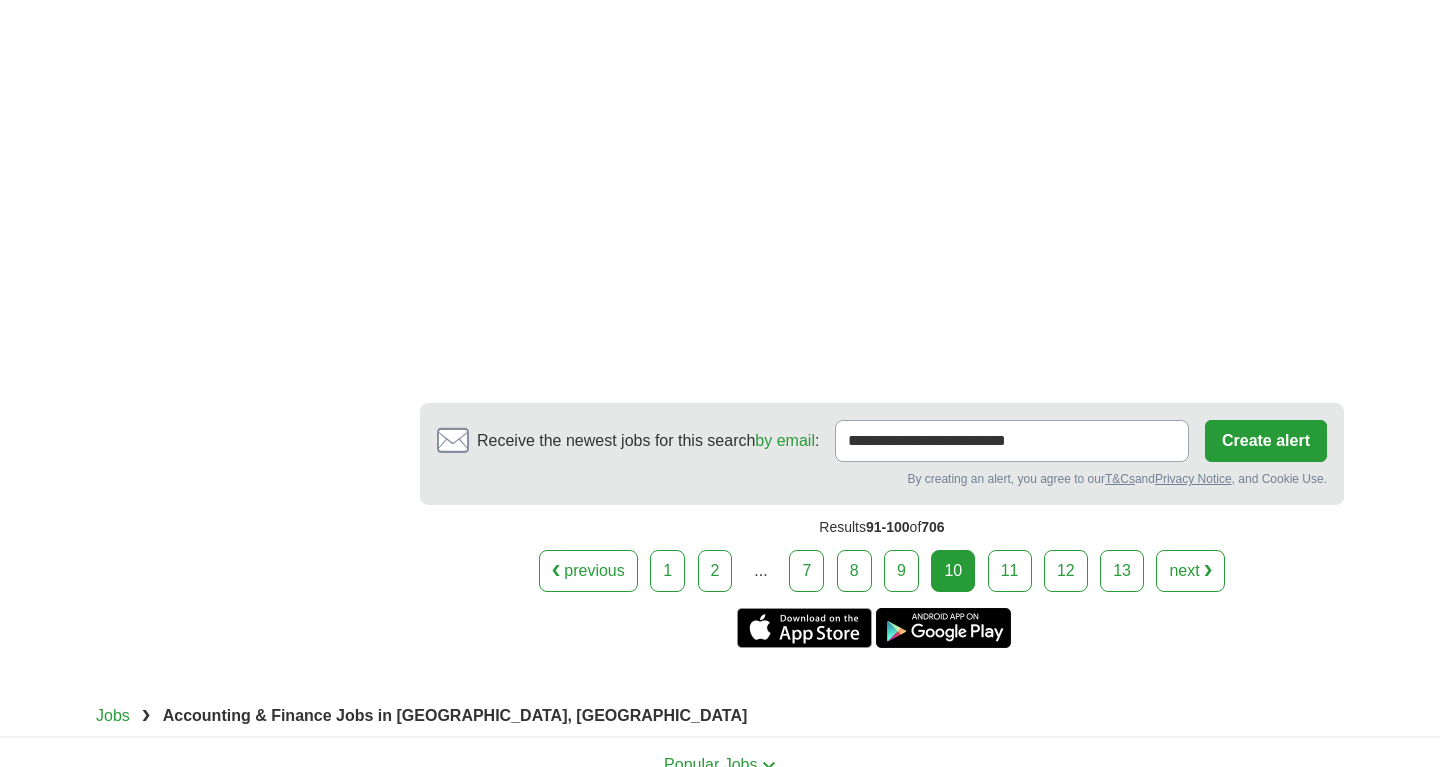 scroll, scrollTop: 3774, scrollLeft: 0, axis: vertical 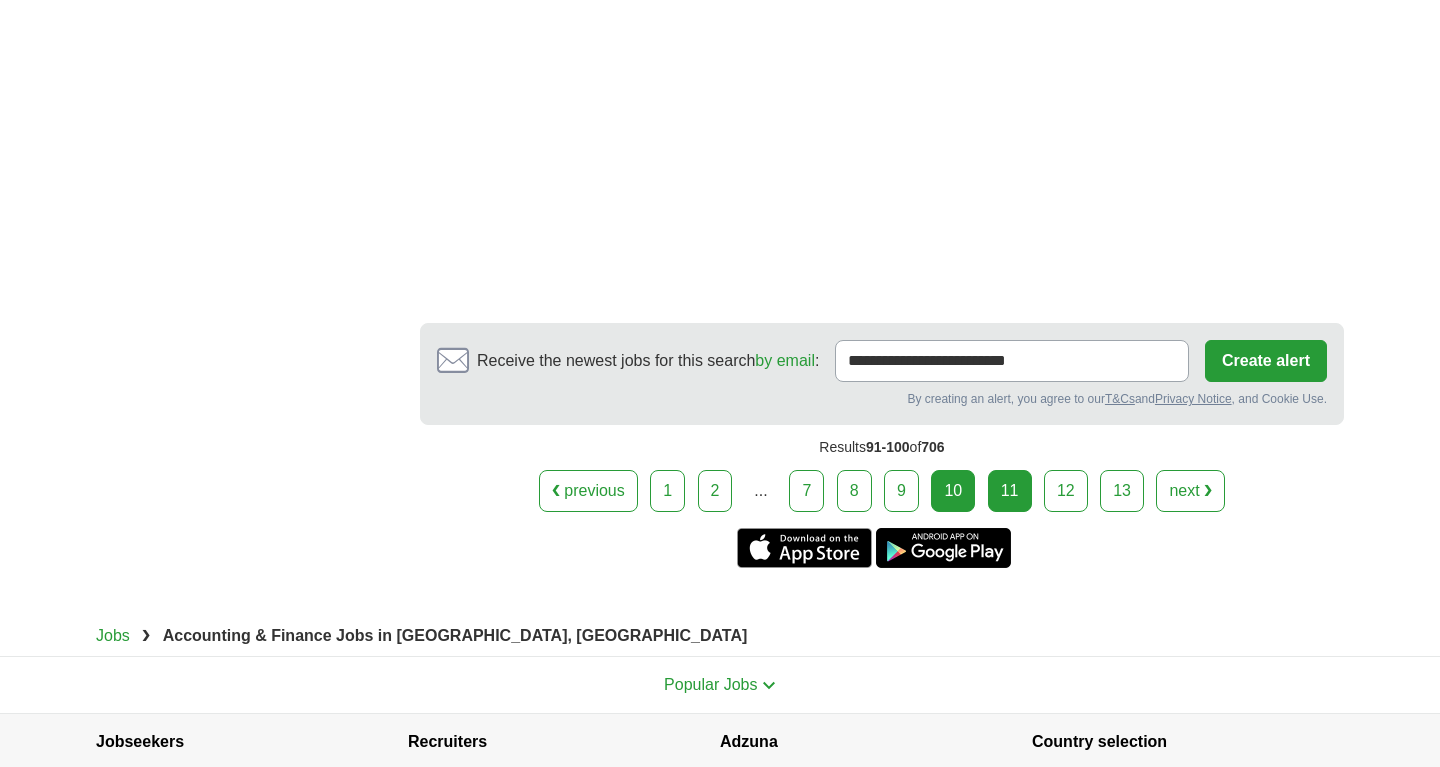 click on "11" at bounding box center (1010, 491) 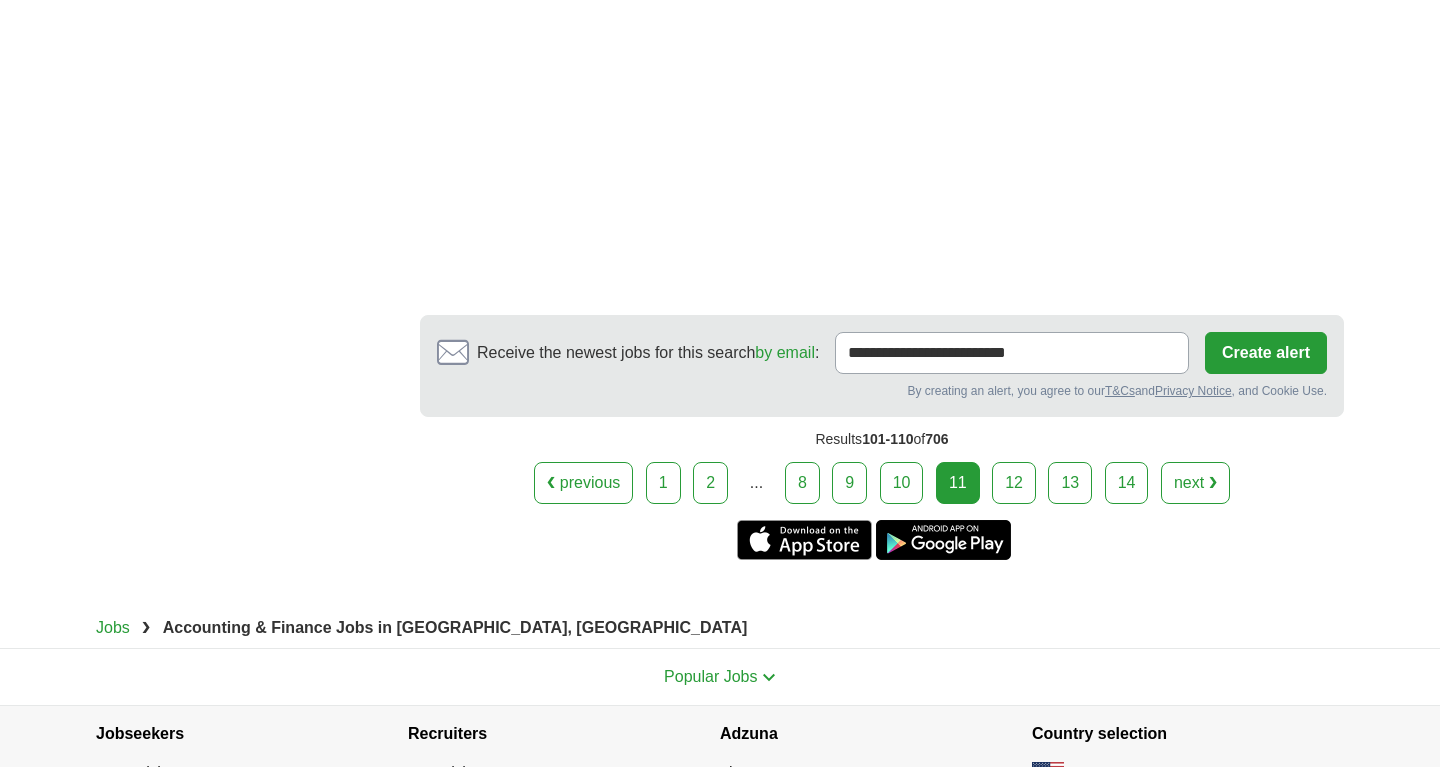 scroll, scrollTop: 3914, scrollLeft: 0, axis: vertical 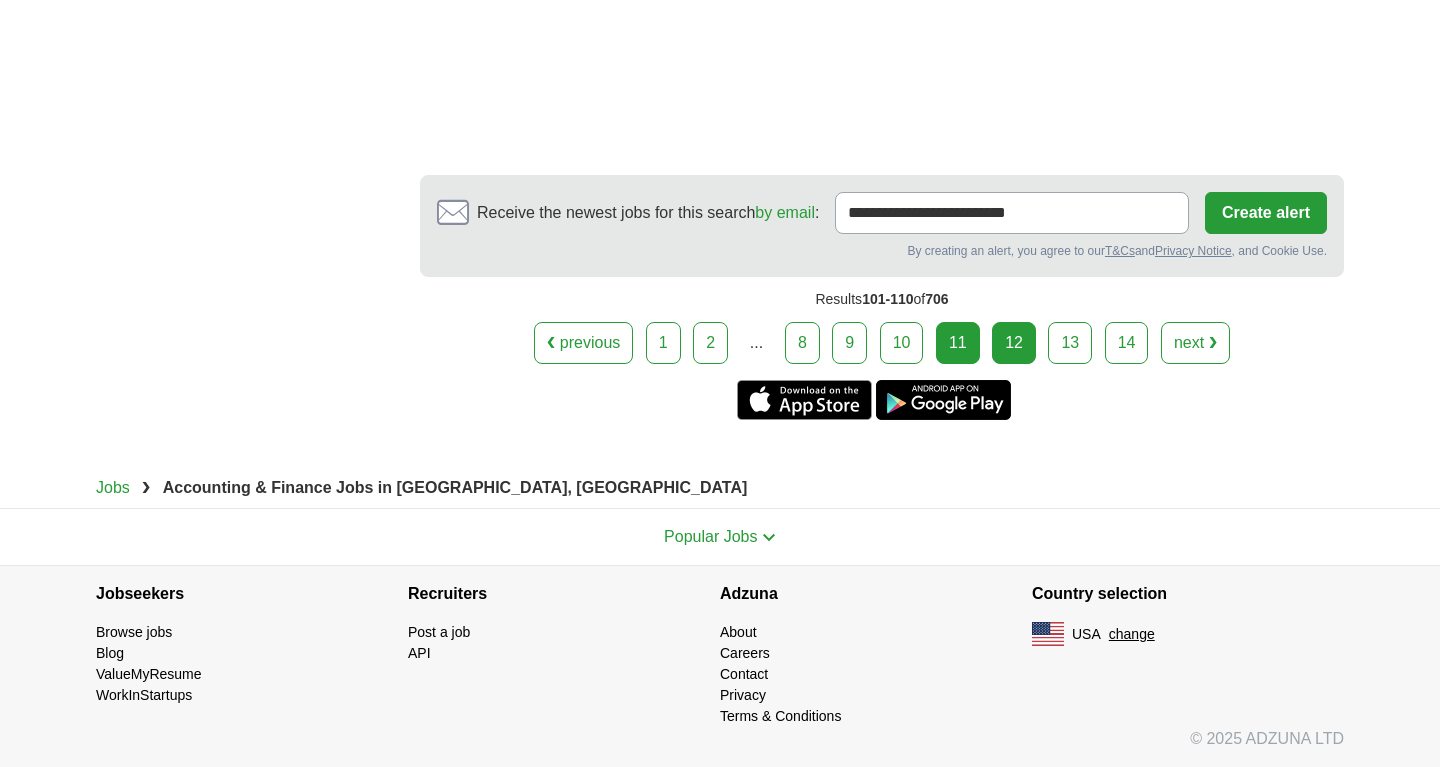 click on "12" at bounding box center [1014, 343] 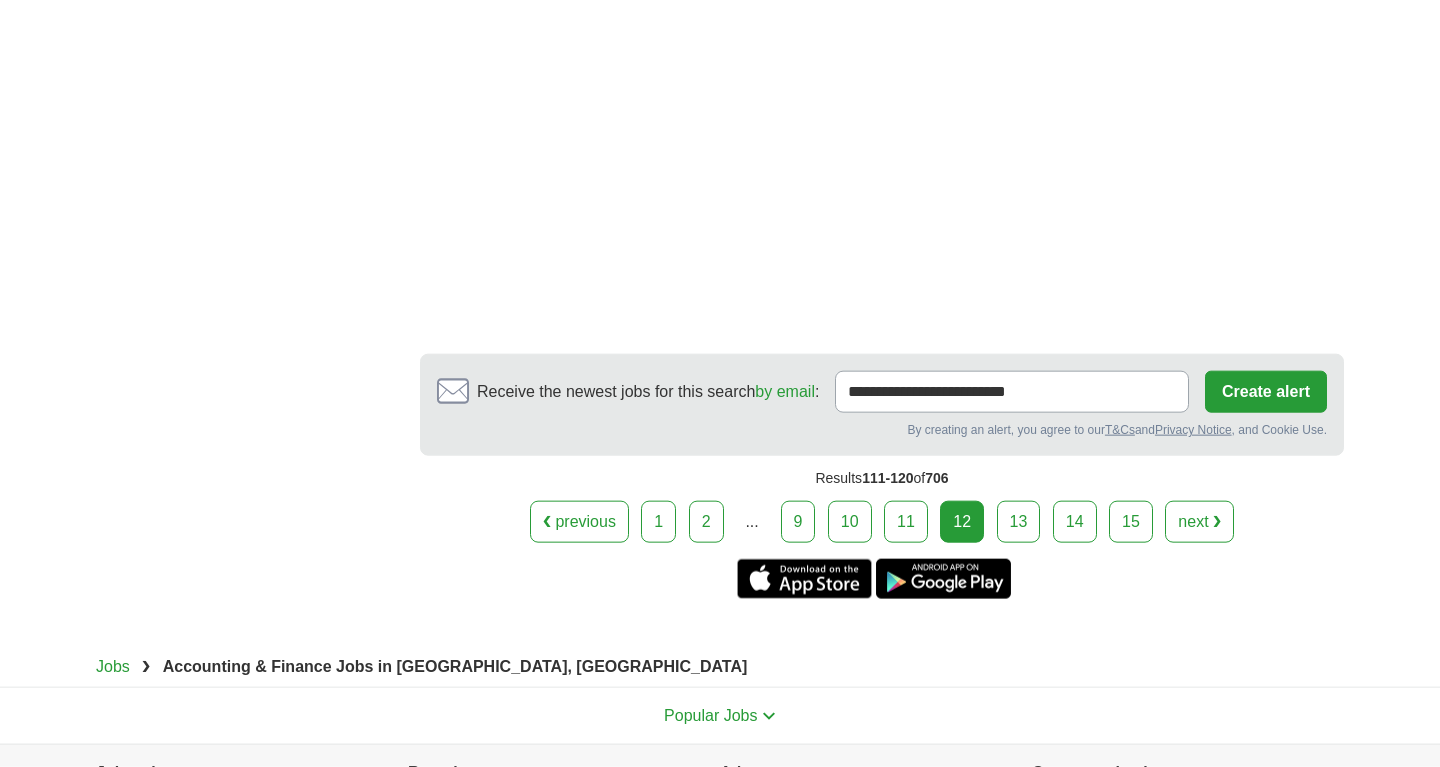 scroll, scrollTop: 3957, scrollLeft: 0, axis: vertical 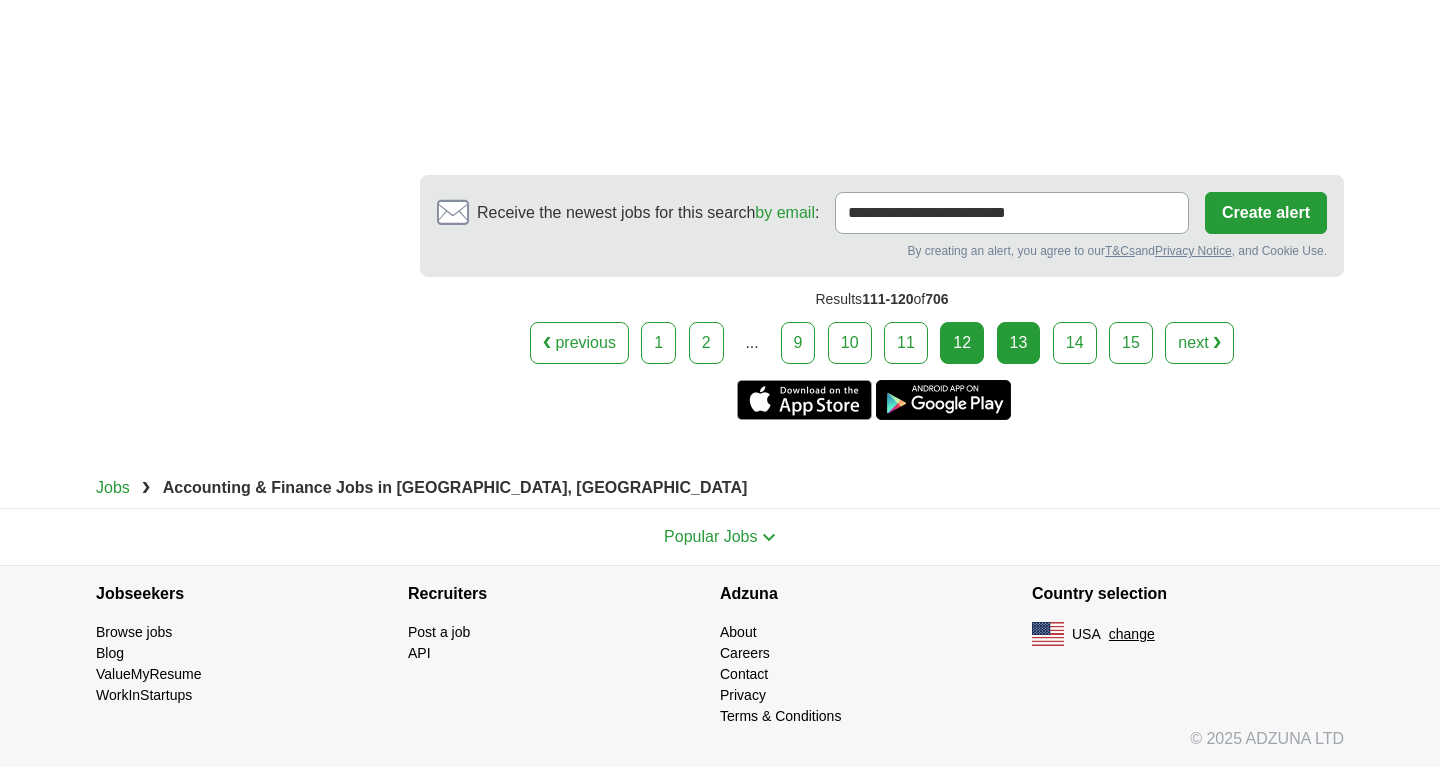 click on "13" at bounding box center [1019, 343] 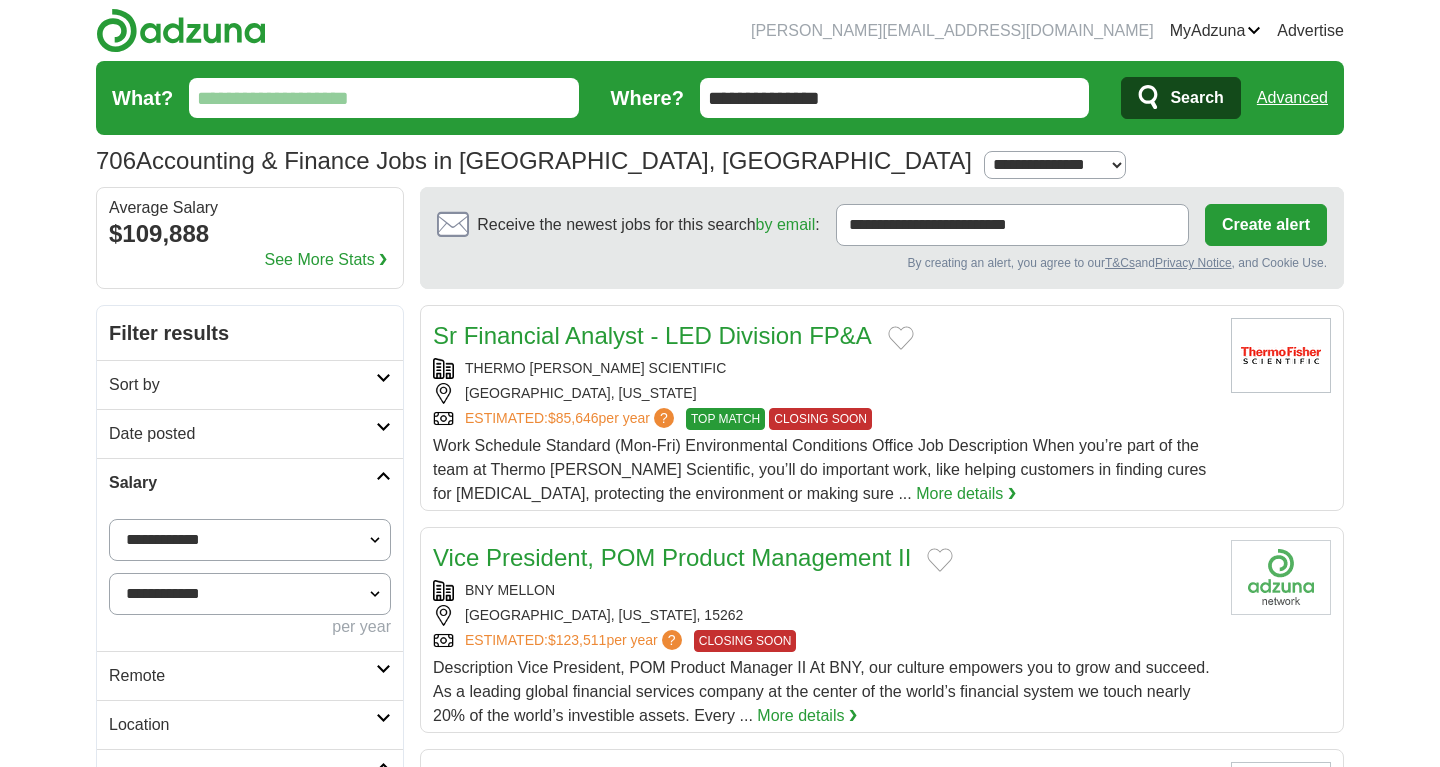 scroll, scrollTop: 0, scrollLeft: 0, axis: both 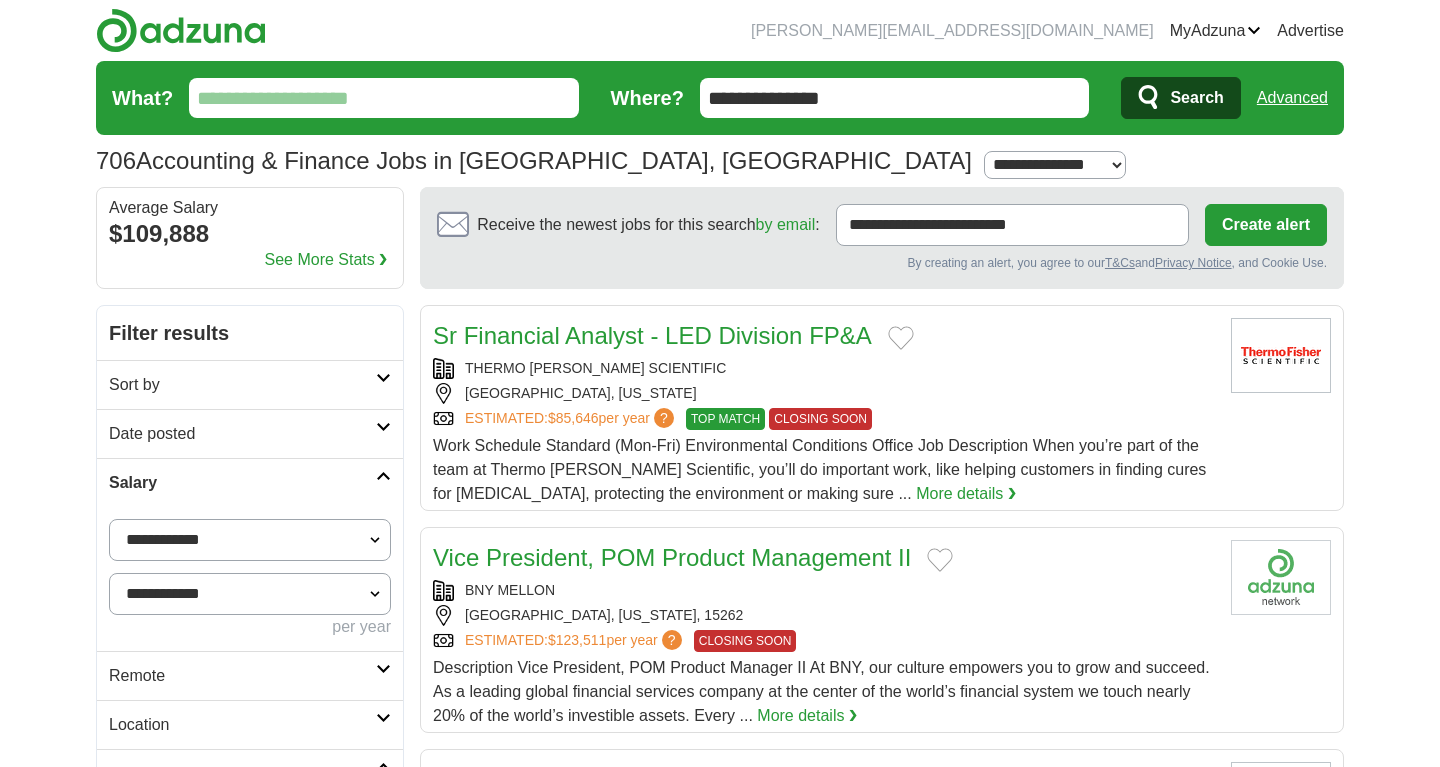 click on "[PERSON_NAME][EMAIL_ADDRESS][DOMAIN_NAME]
[GEOGRAPHIC_DATA]
Alerts
Favorites
Resumes
ApplyIQ
Preferences
Posted jobs
Logout
Advertise
706
Accounting & Finance Jobs in [GEOGRAPHIC_DATA], [GEOGRAPHIC_DATA]
from $80,000
[GEOGRAPHIC_DATA]
Select a salary range
Salary from
from $10,000
from $20,000" at bounding box center [720, 1540] 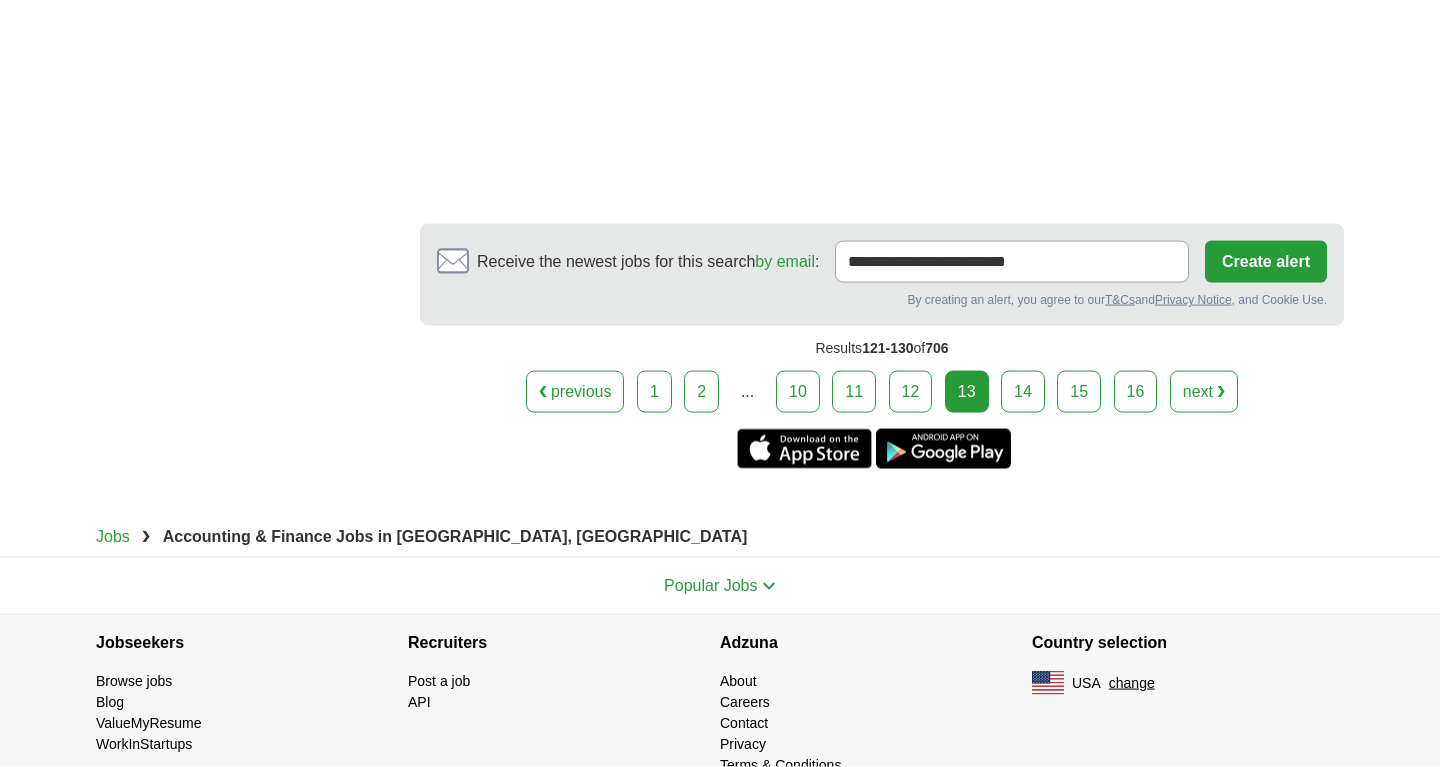 scroll, scrollTop: 3847, scrollLeft: 0, axis: vertical 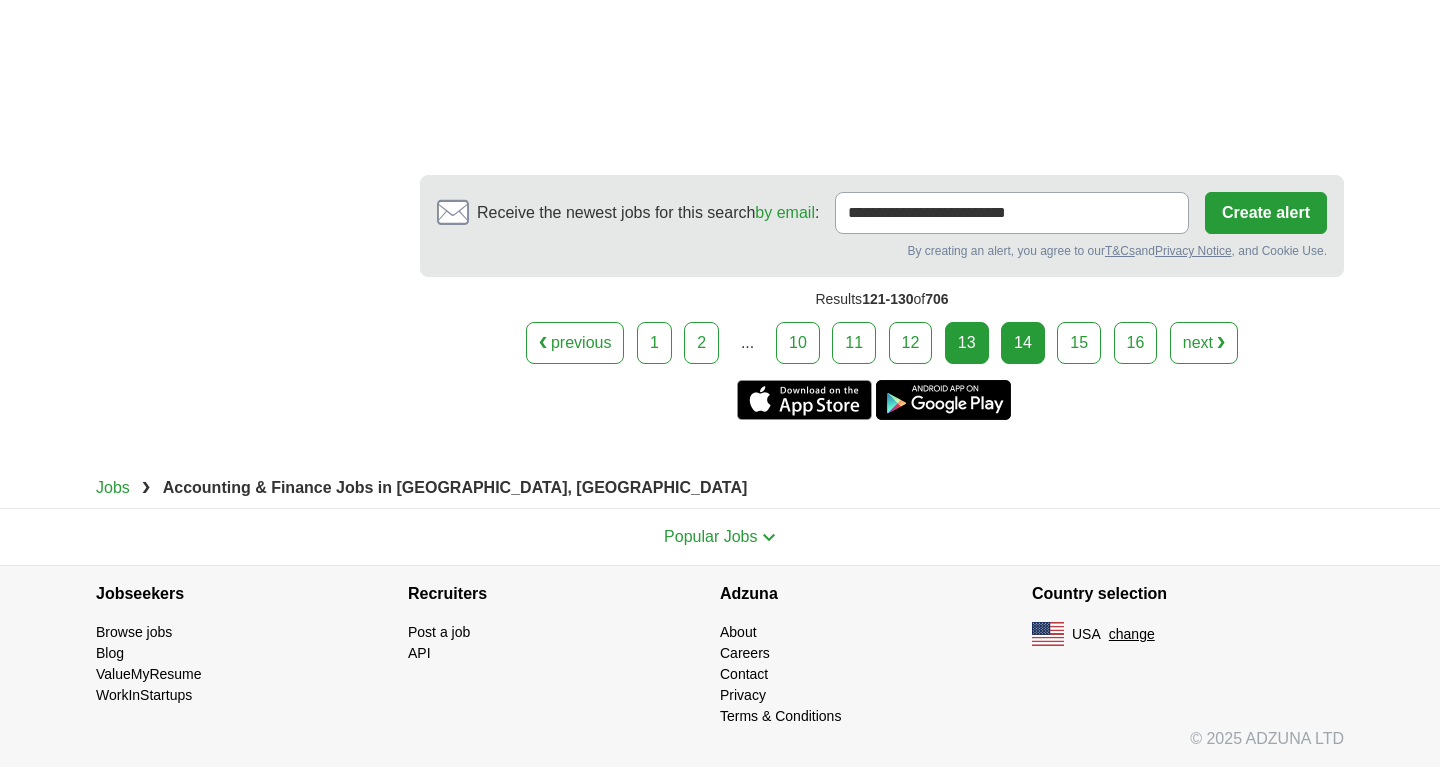 click on "14" at bounding box center [1023, 343] 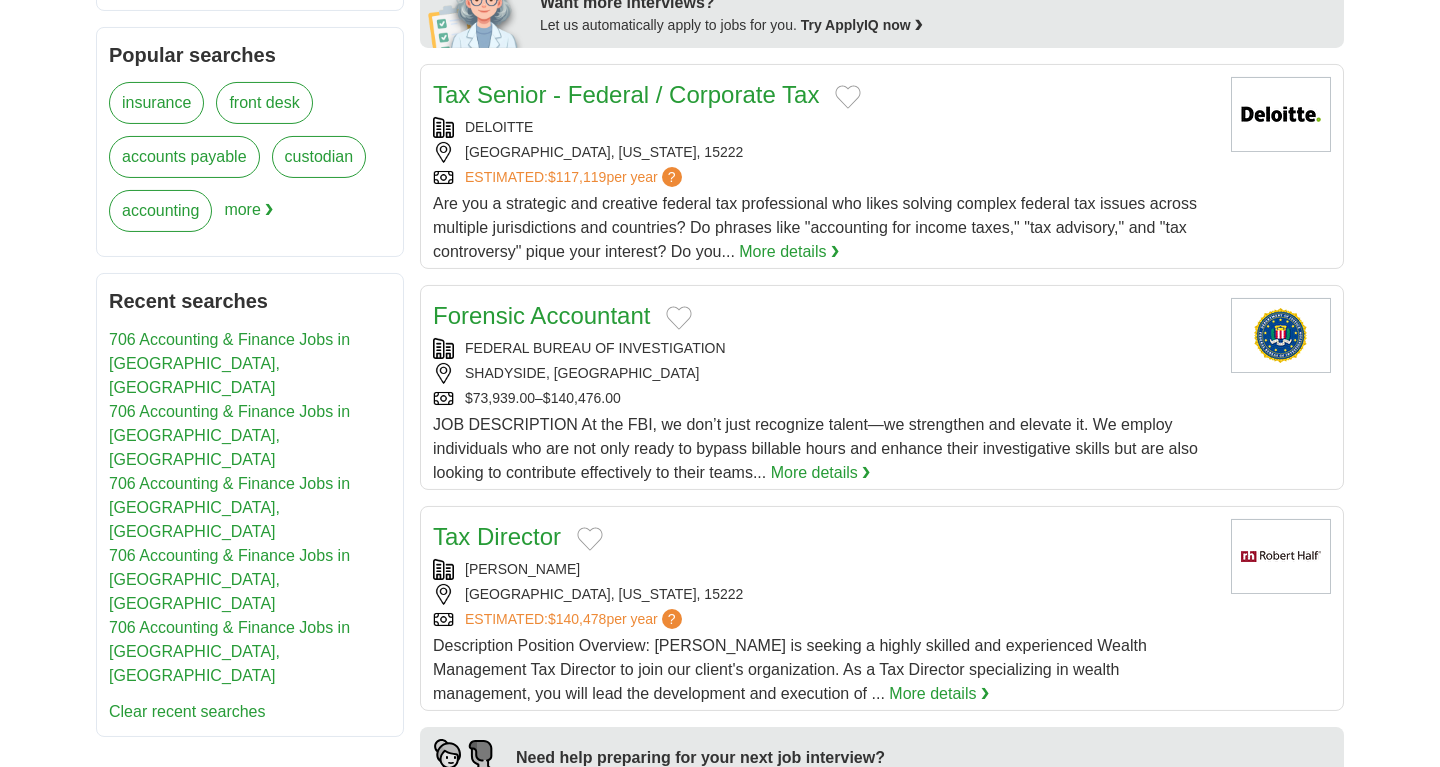 scroll, scrollTop: 1122, scrollLeft: 0, axis: vertical 